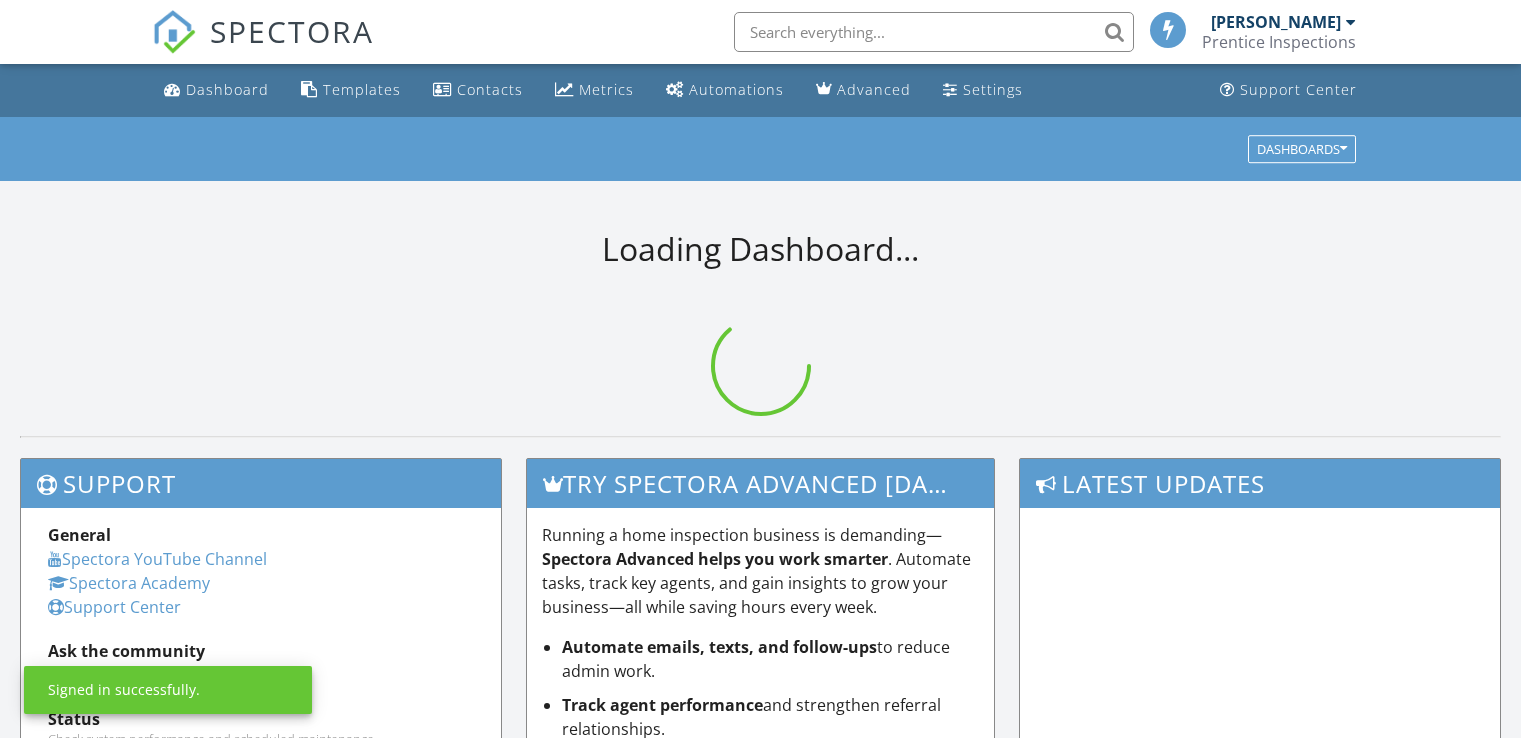 scroll, scrollTop: 0, scrollLeft: 0, axis: both 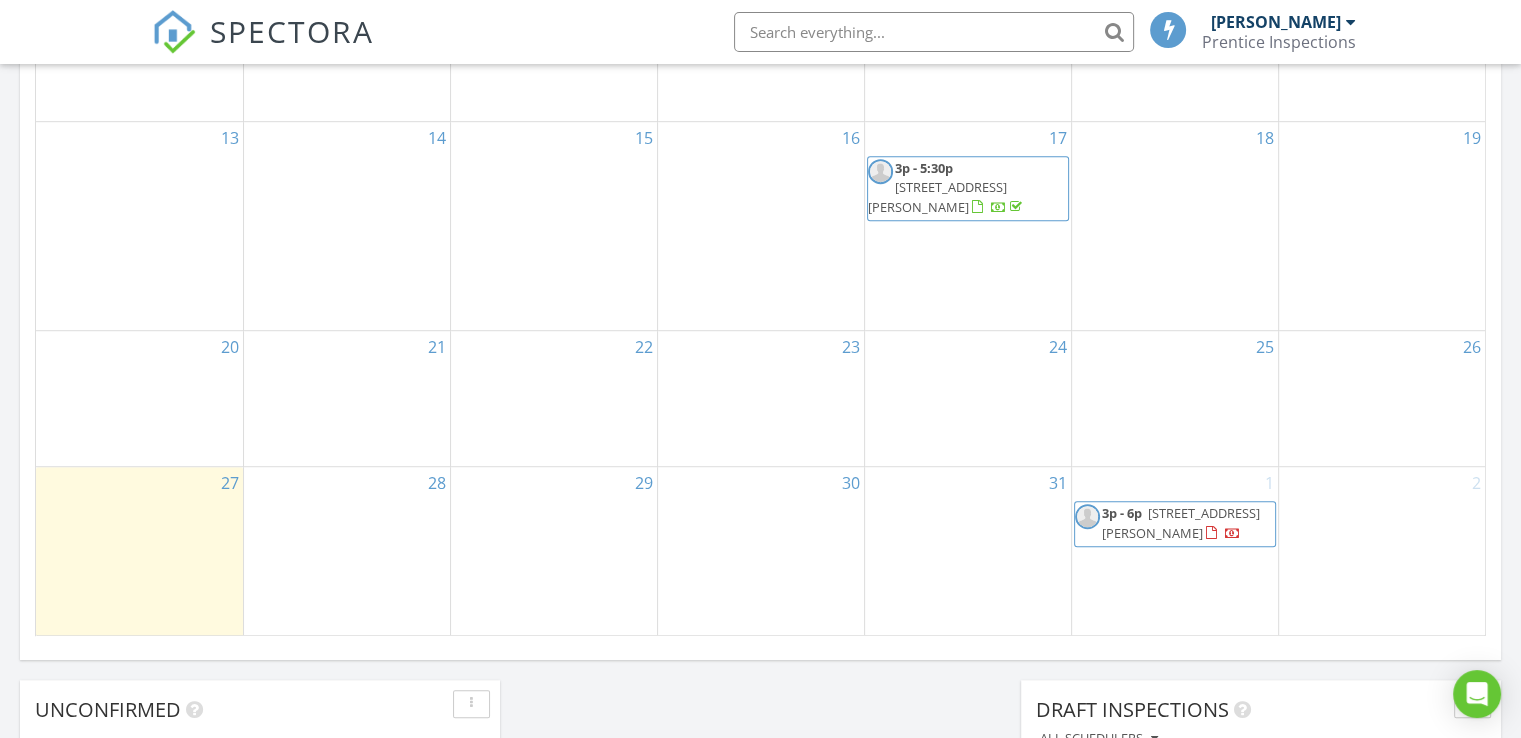 click on "2" at bounding box center [1382, 551] 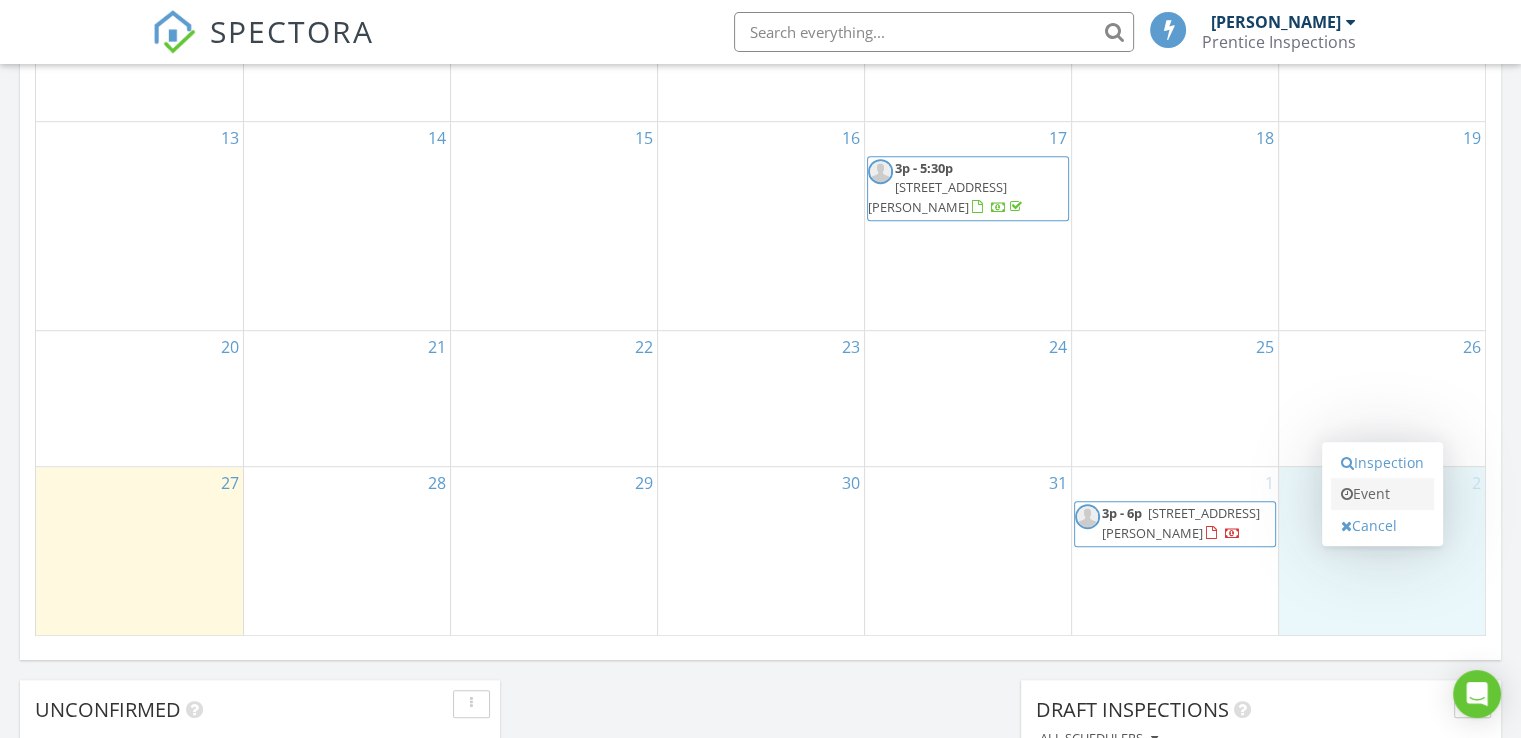 click on "Event" at bounding box center (1382, 494) 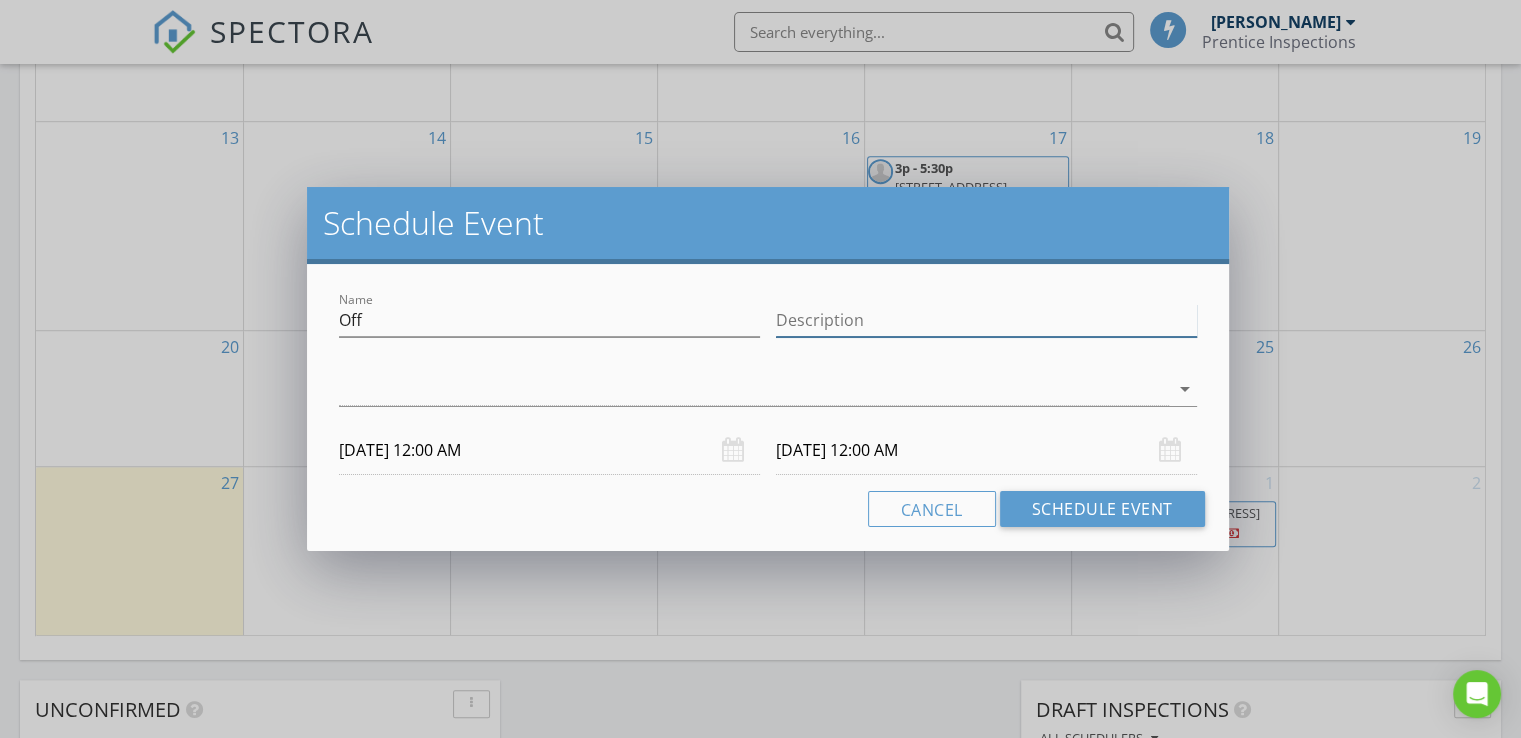 click on "Description" at bounding box center [986, 320] 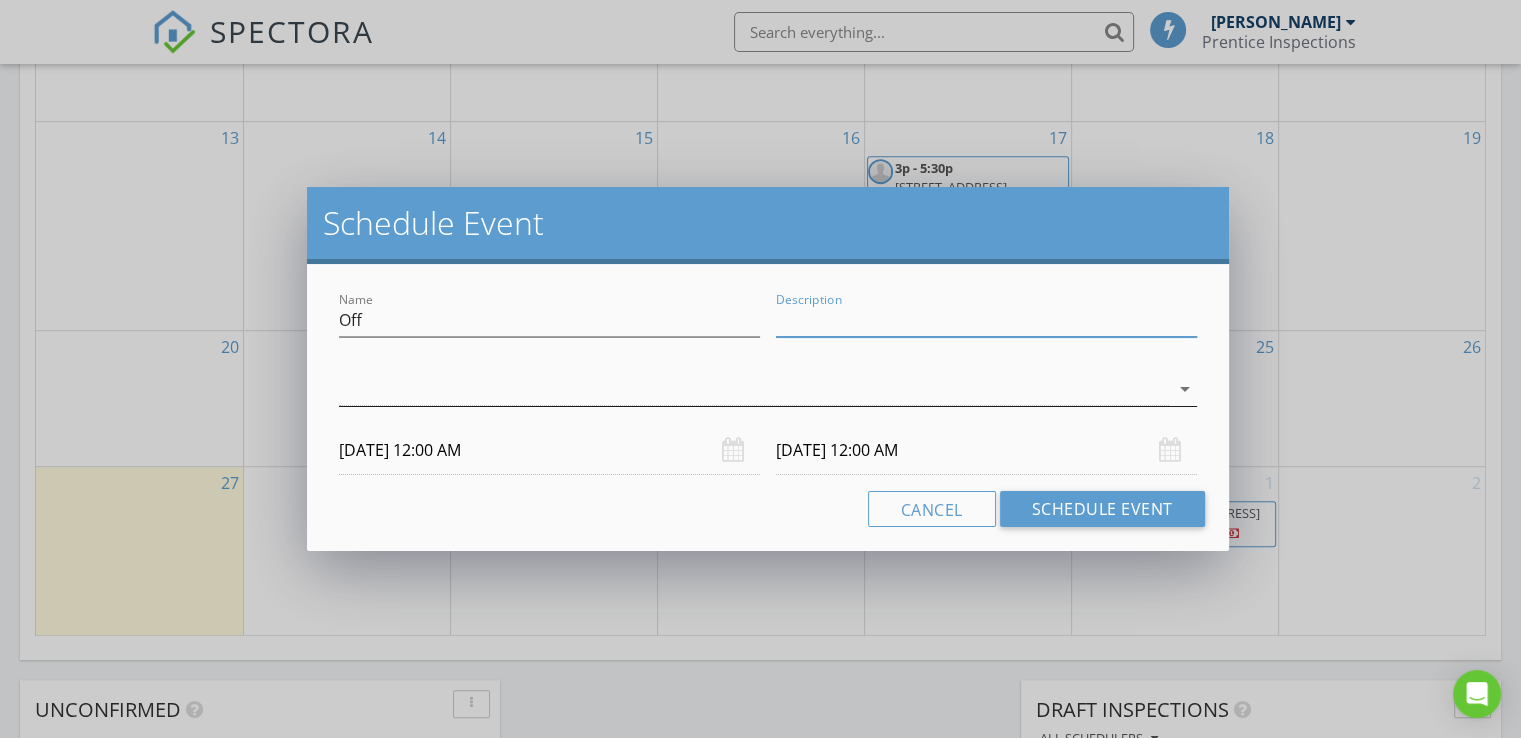 click at bounding box center [754, 389] 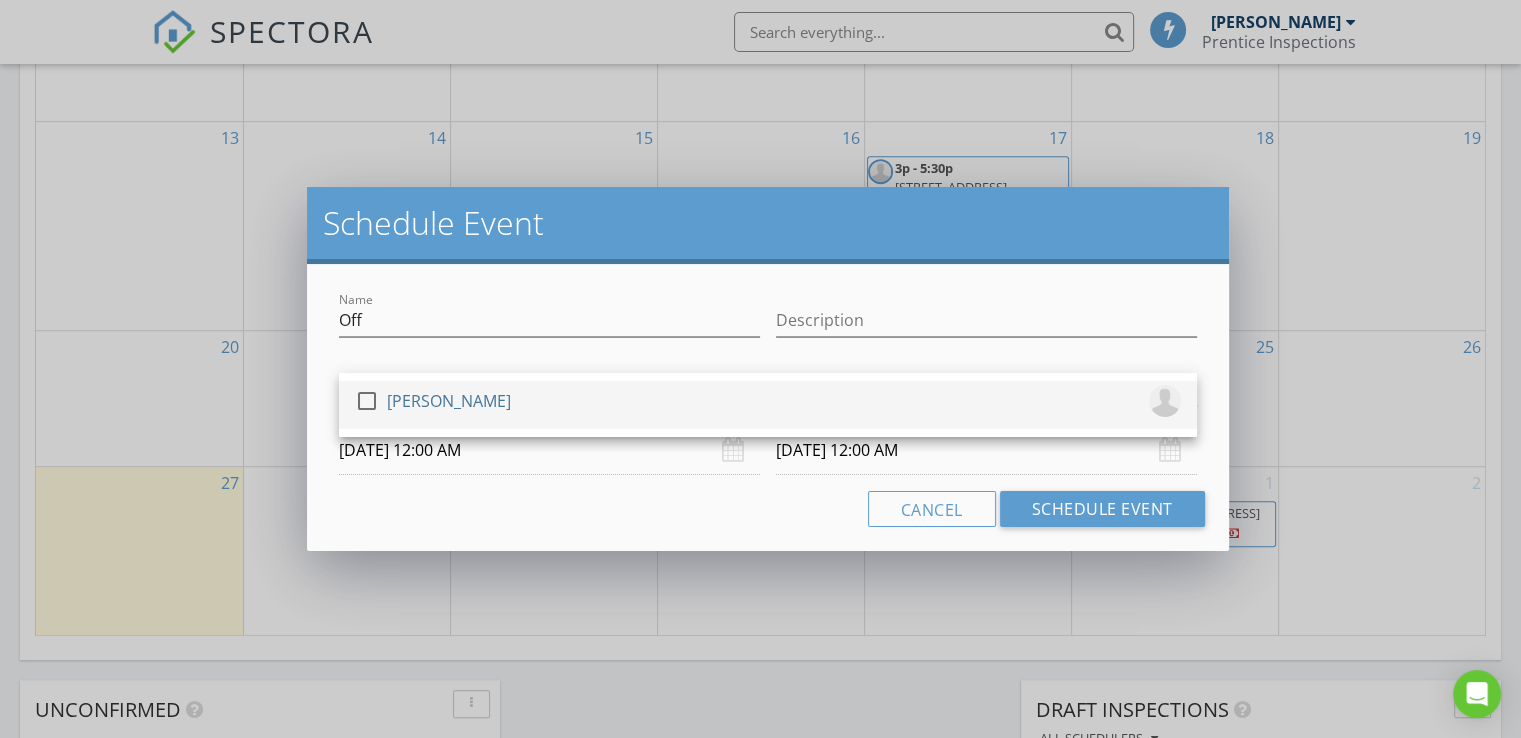 click on "check_box_outline_blank   Greg Prentice" at bounding box center [768, 405] 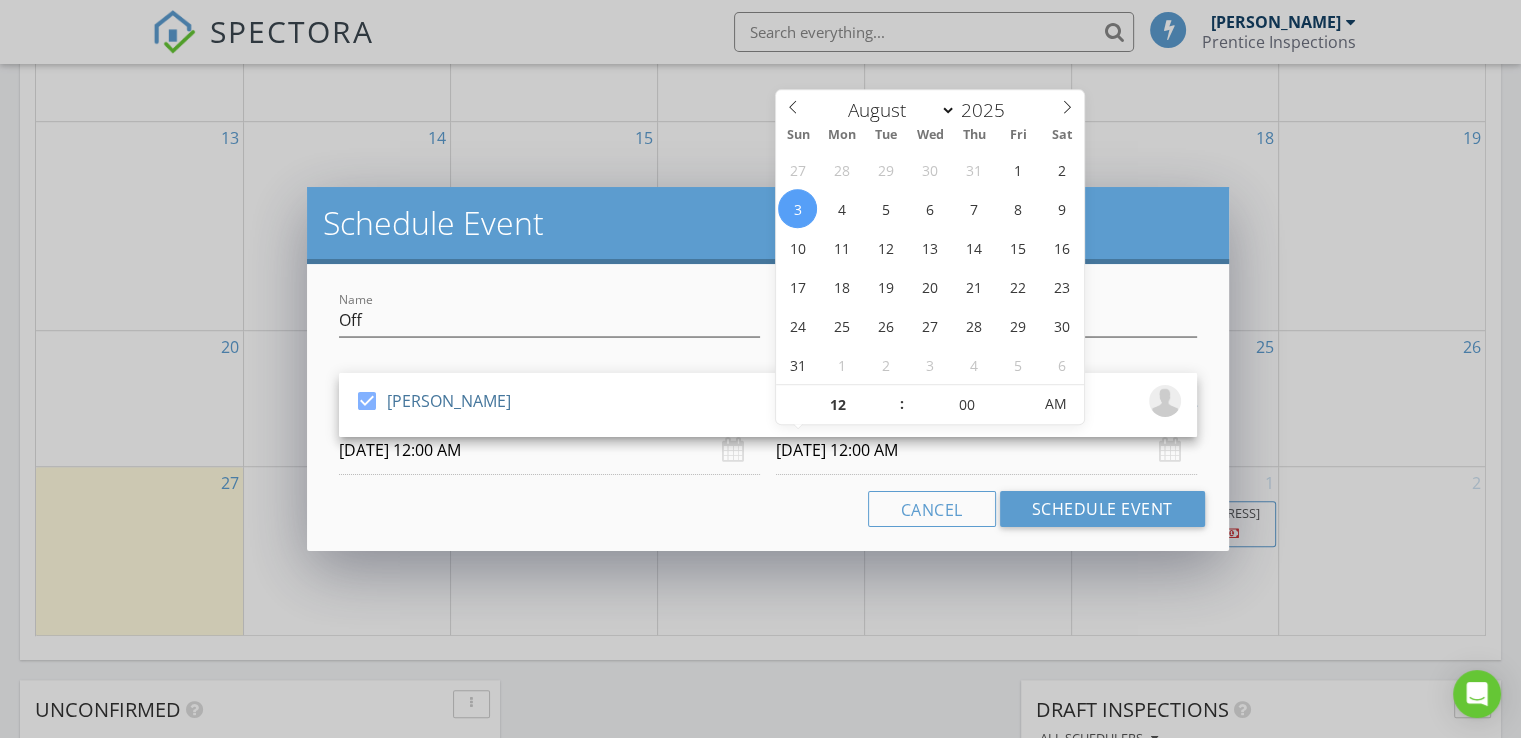 click on "08/03/2025 12:00 AM" at bounding box center (986, 450) 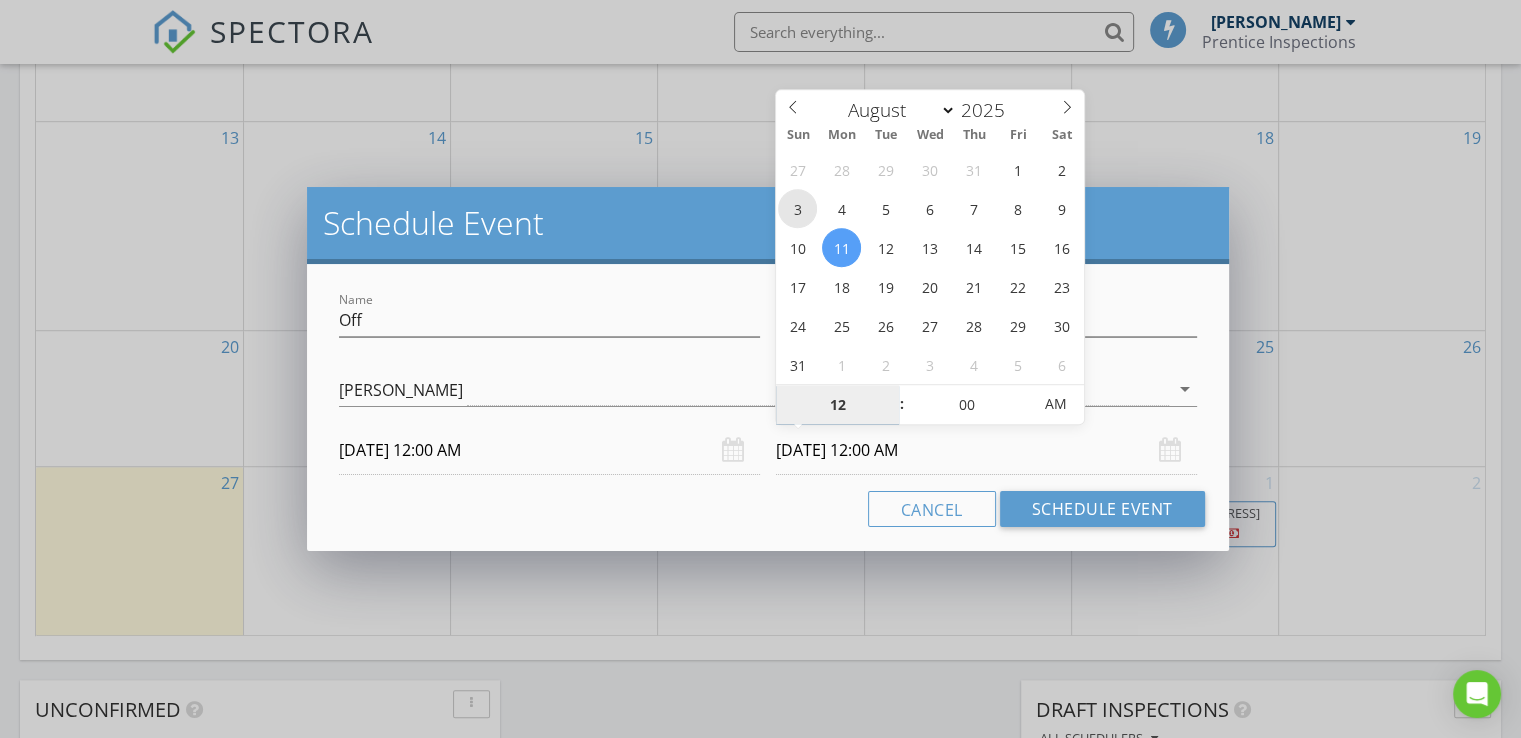 type on "08/03/2025 12:00 AM" 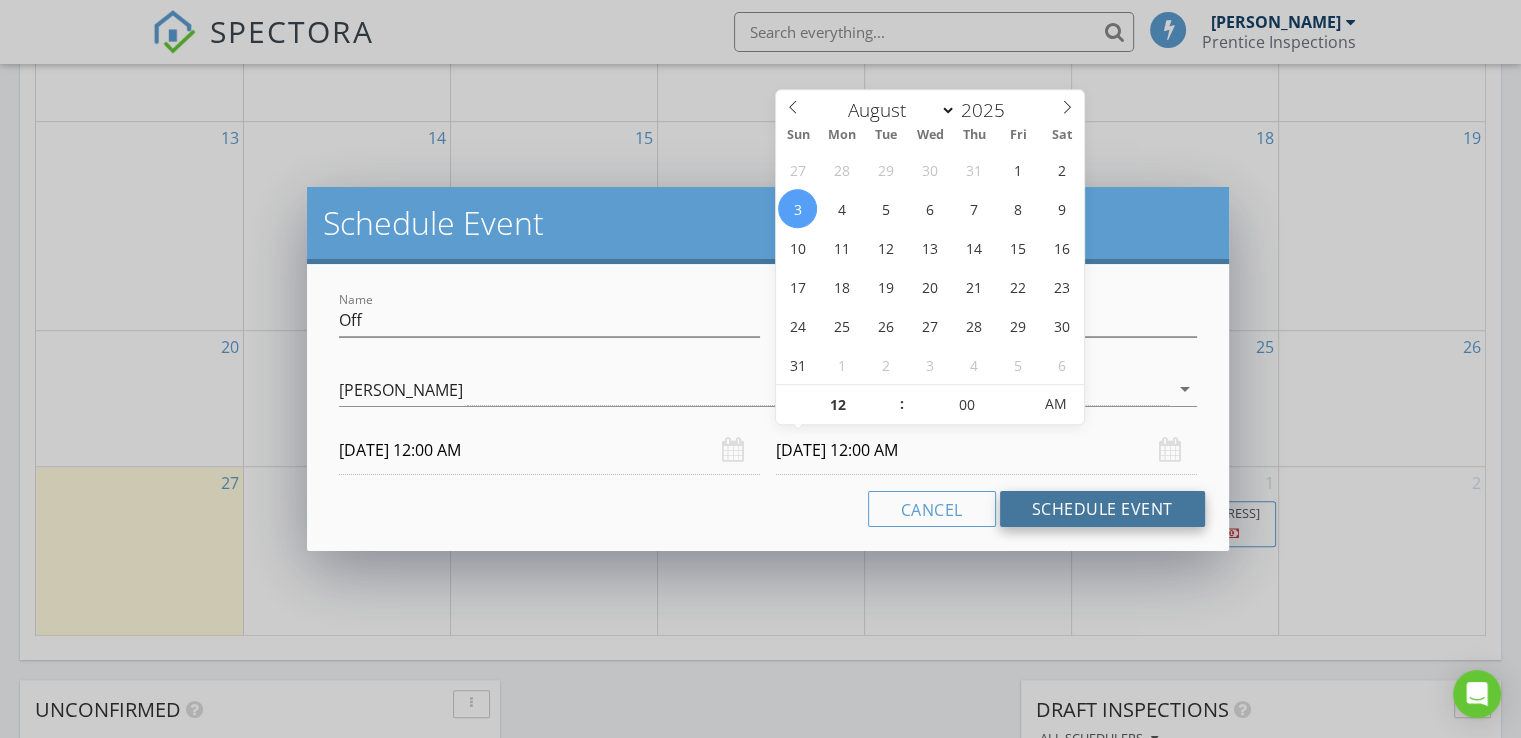 click on "Schedule Event" at bounding box center [1102, 509] 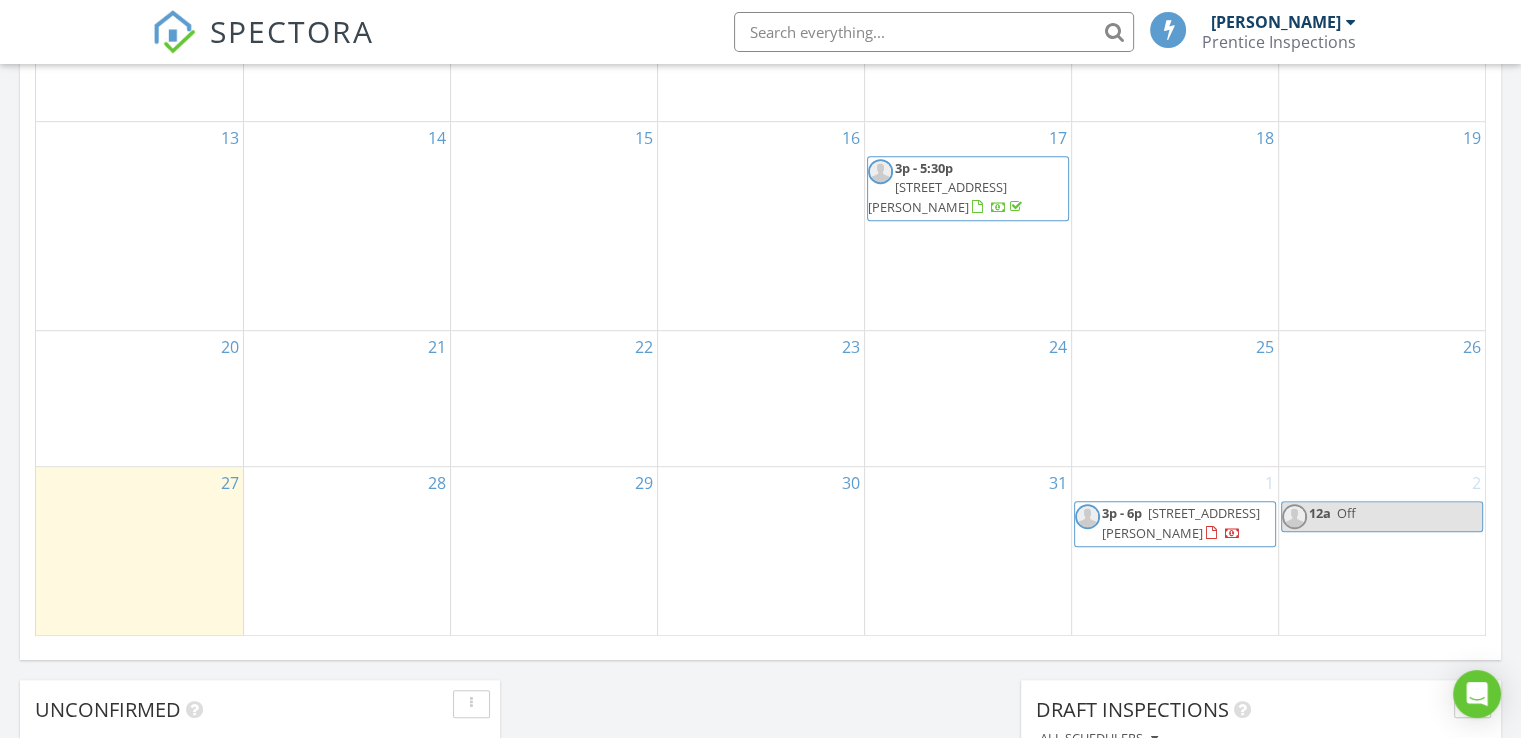 click on "Off" at bounding box center (1346, 513) 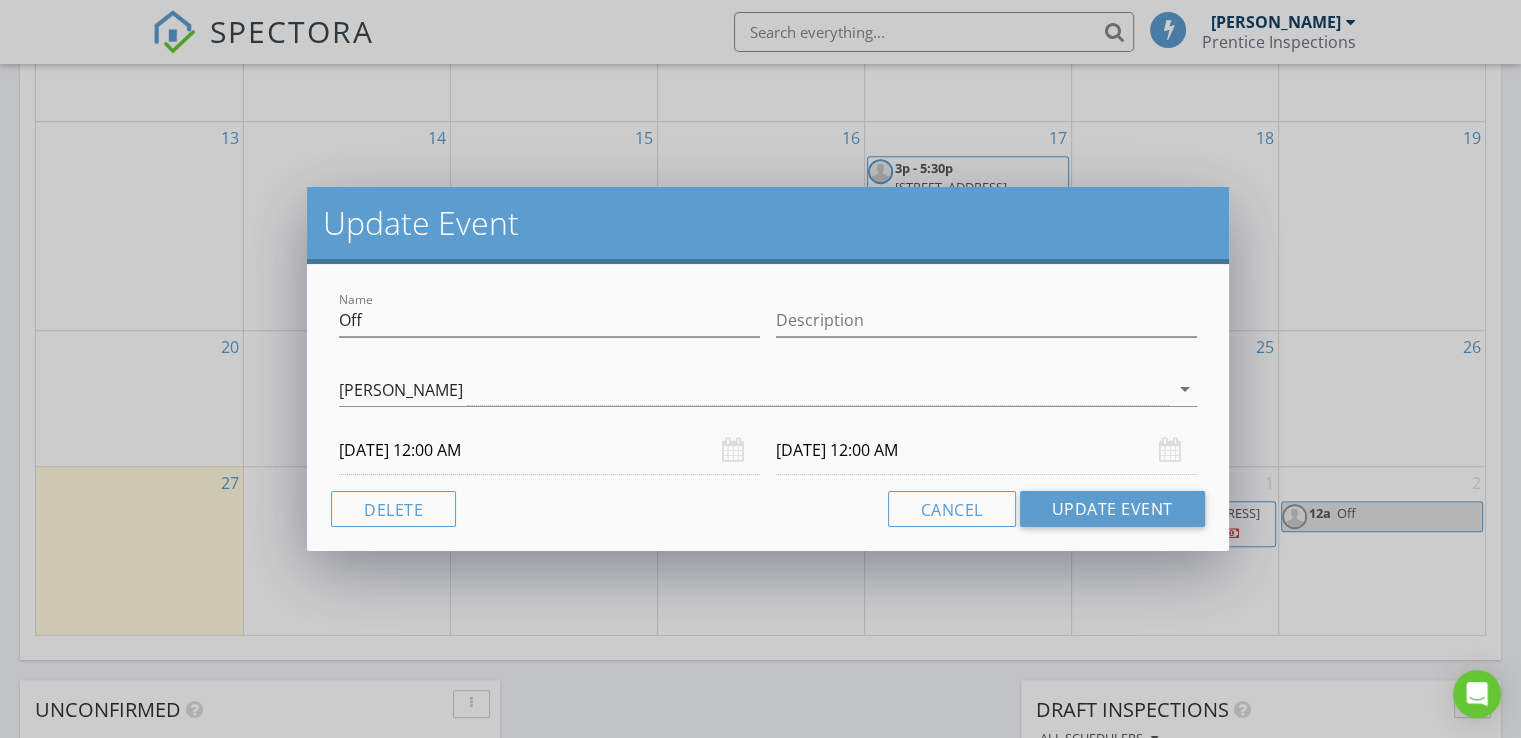 click on "08/03/2025 12:00 AM" at bounding box center [986, 450] 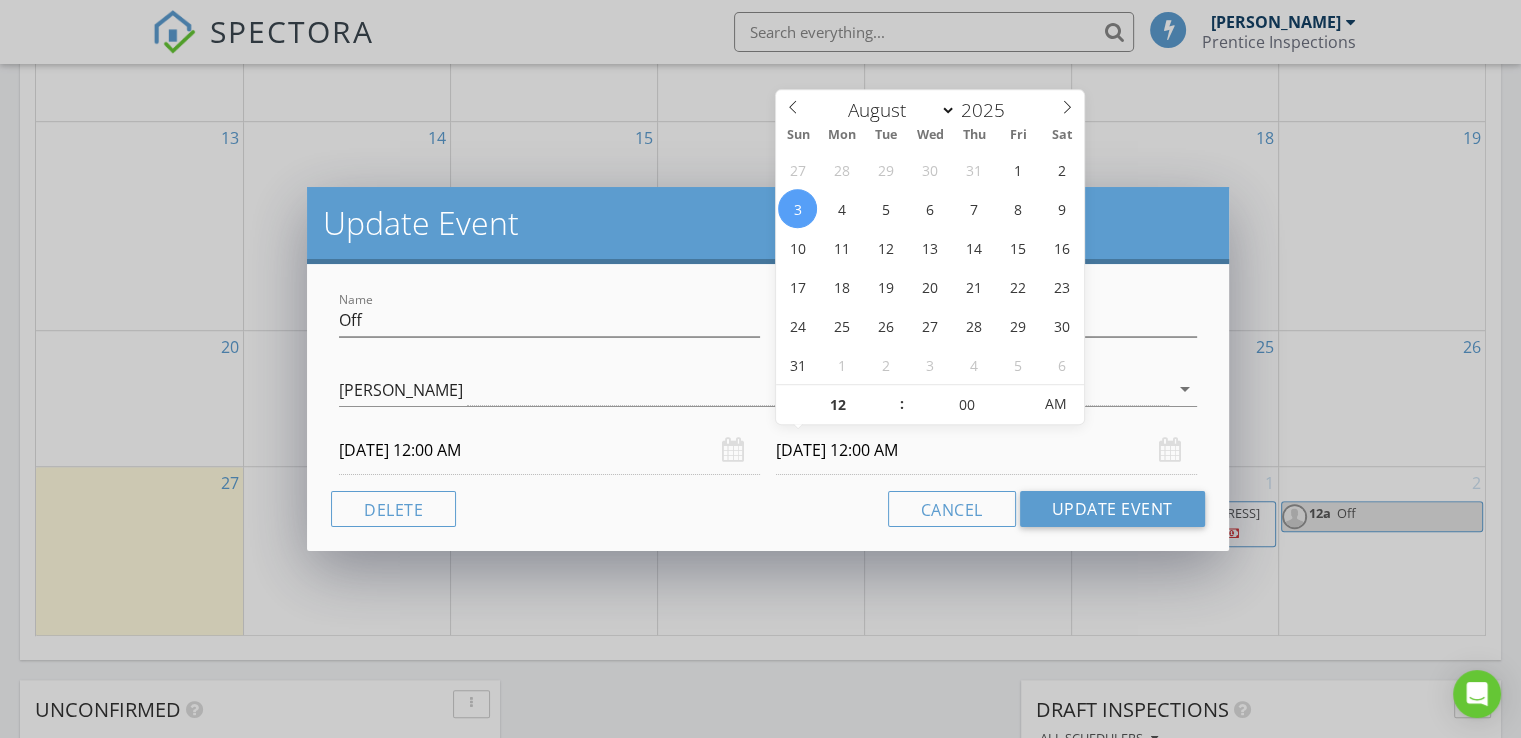 click on "08/03/2025 12:00 AM" at bounding box center [986, 450] 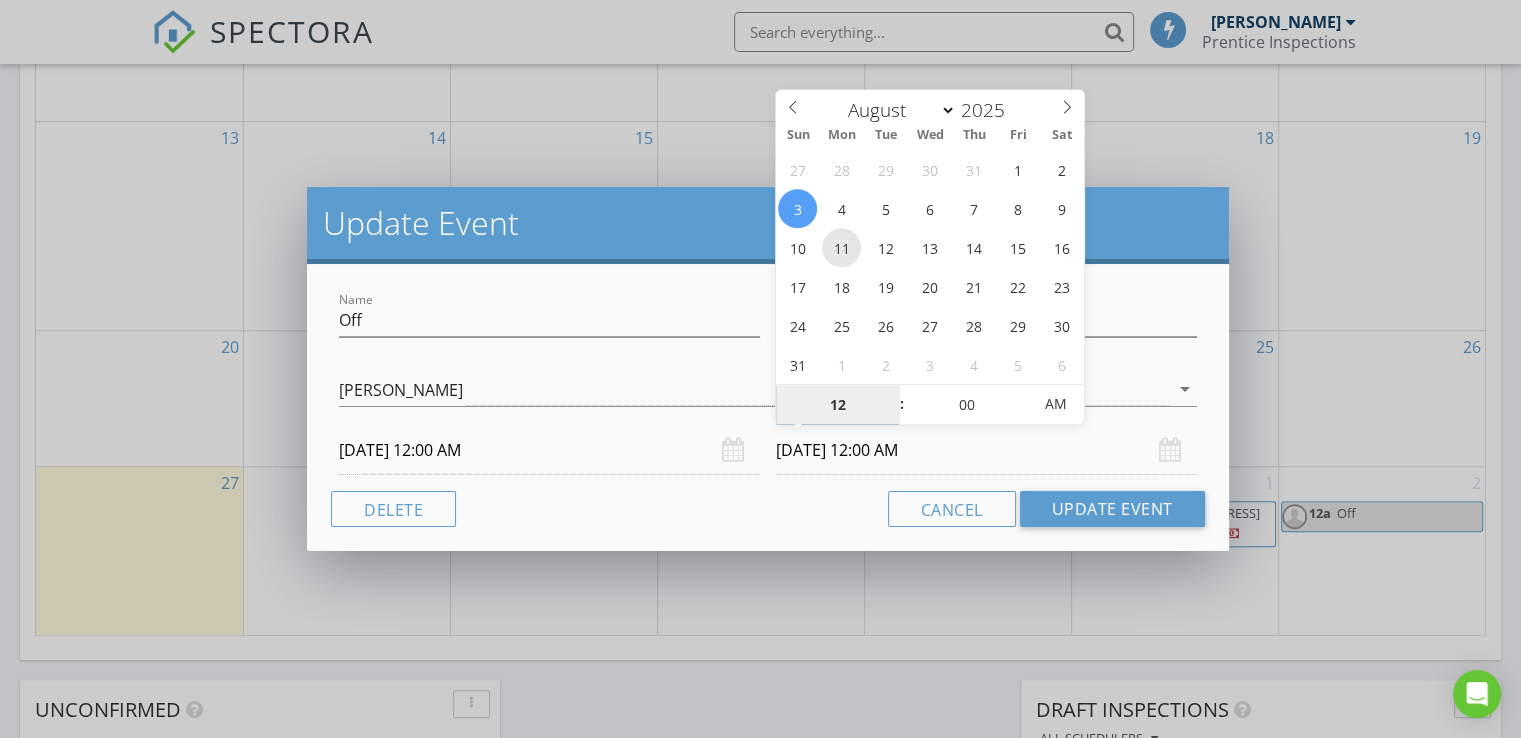 type on "08/11/2025 12:00 AM" 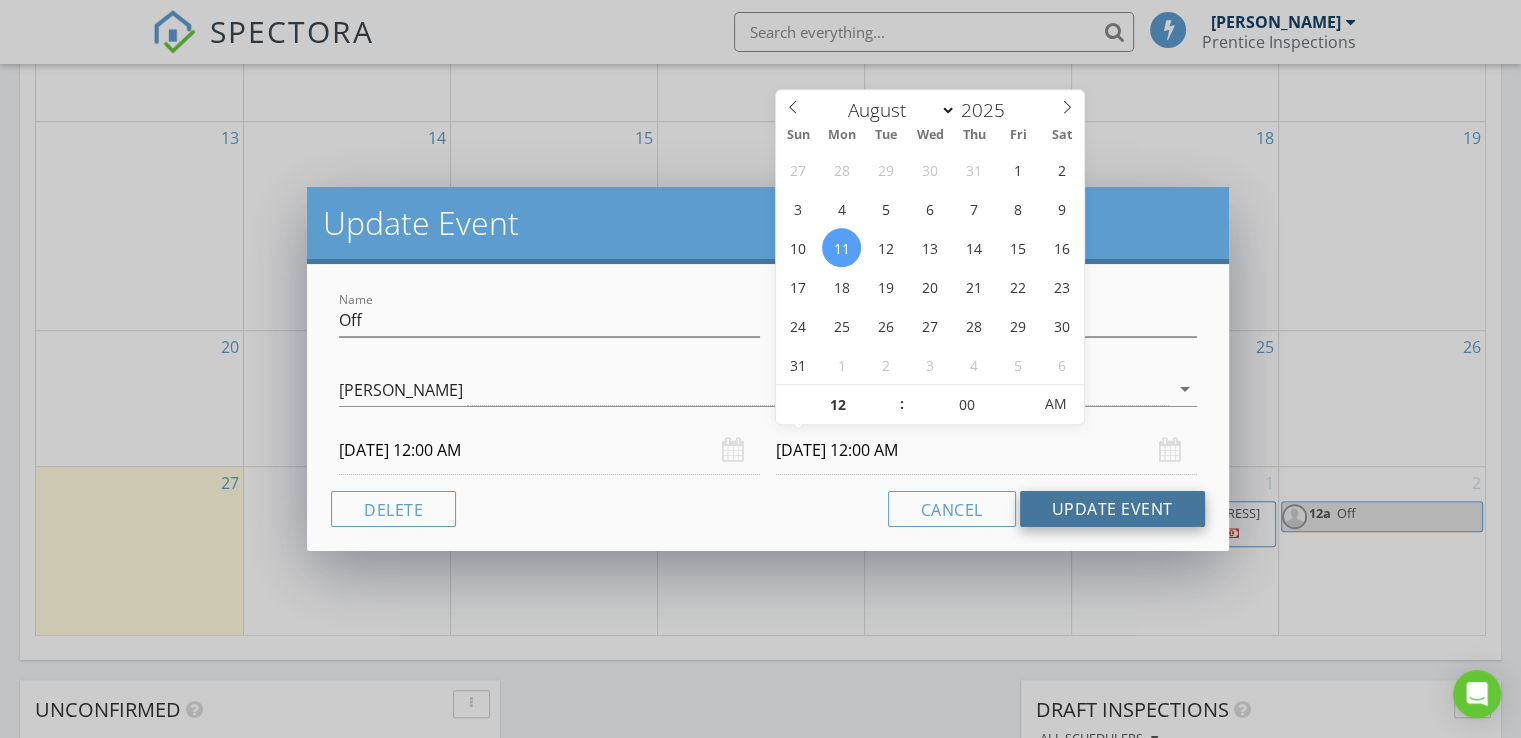 click on "Update Event" at bounding box center (1112, 509) 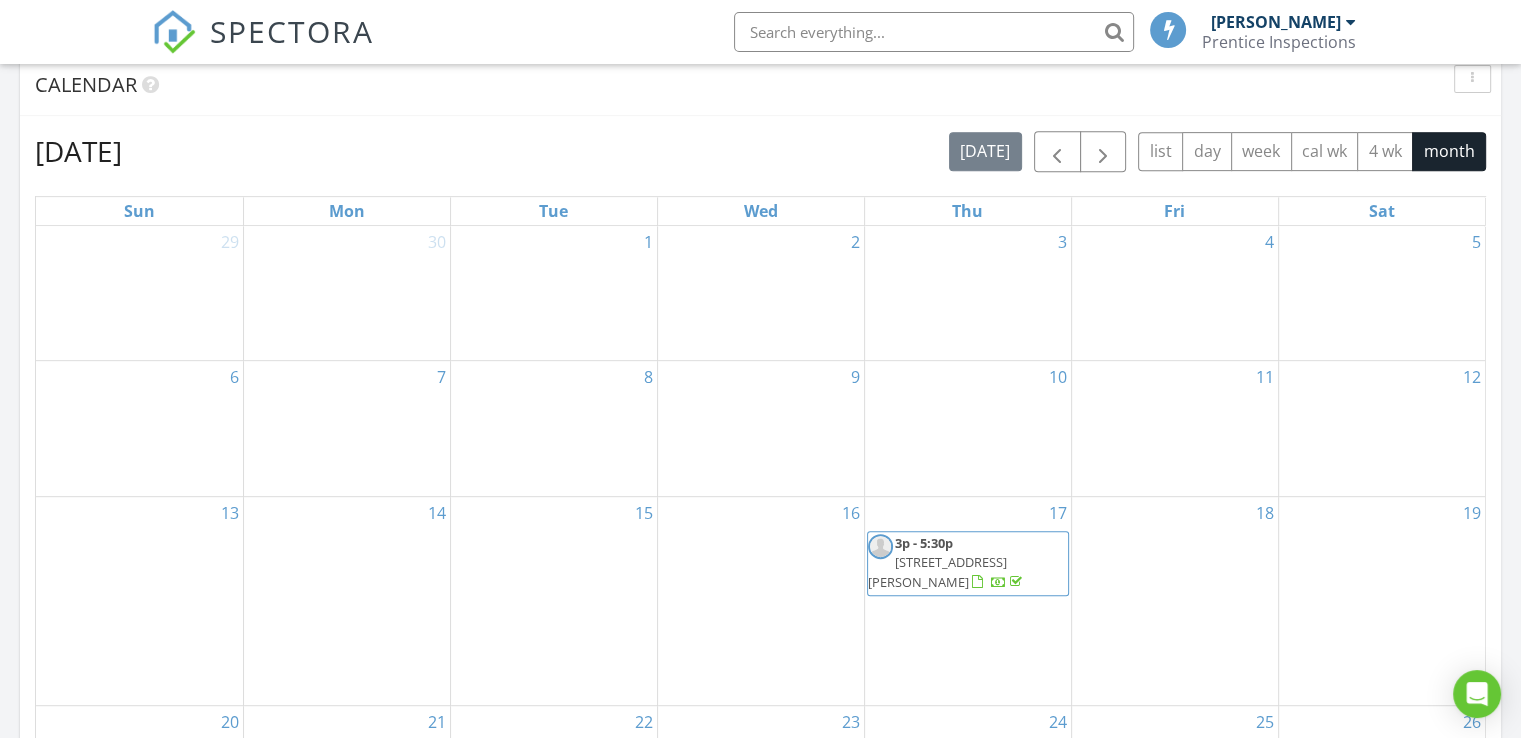 scroll, scrollTop: 800, scrollLeft: 0, axis: vertical 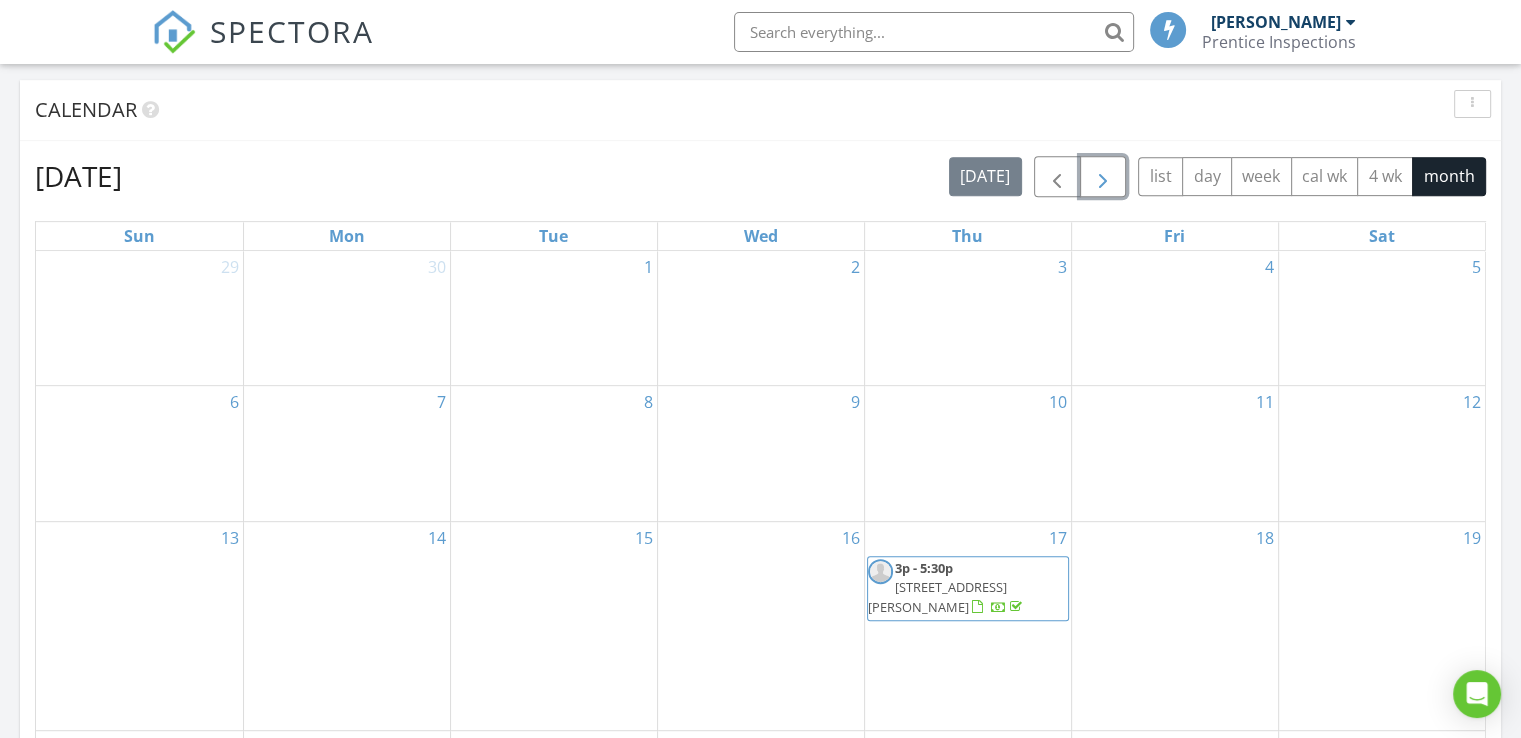 click at bounding box center [1103, 177] 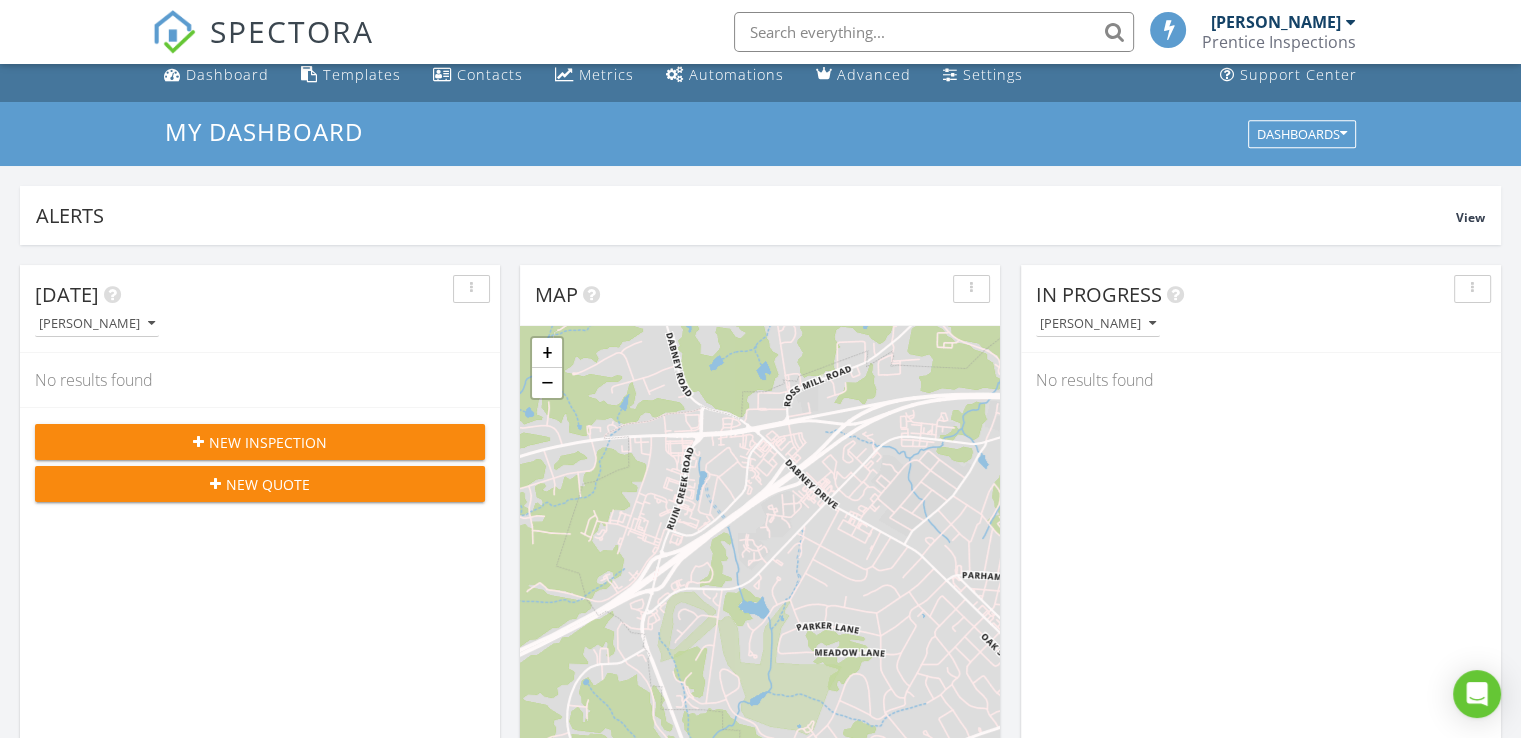 scroll, scrollTop: 0, scrollLeft: 0, axis: both 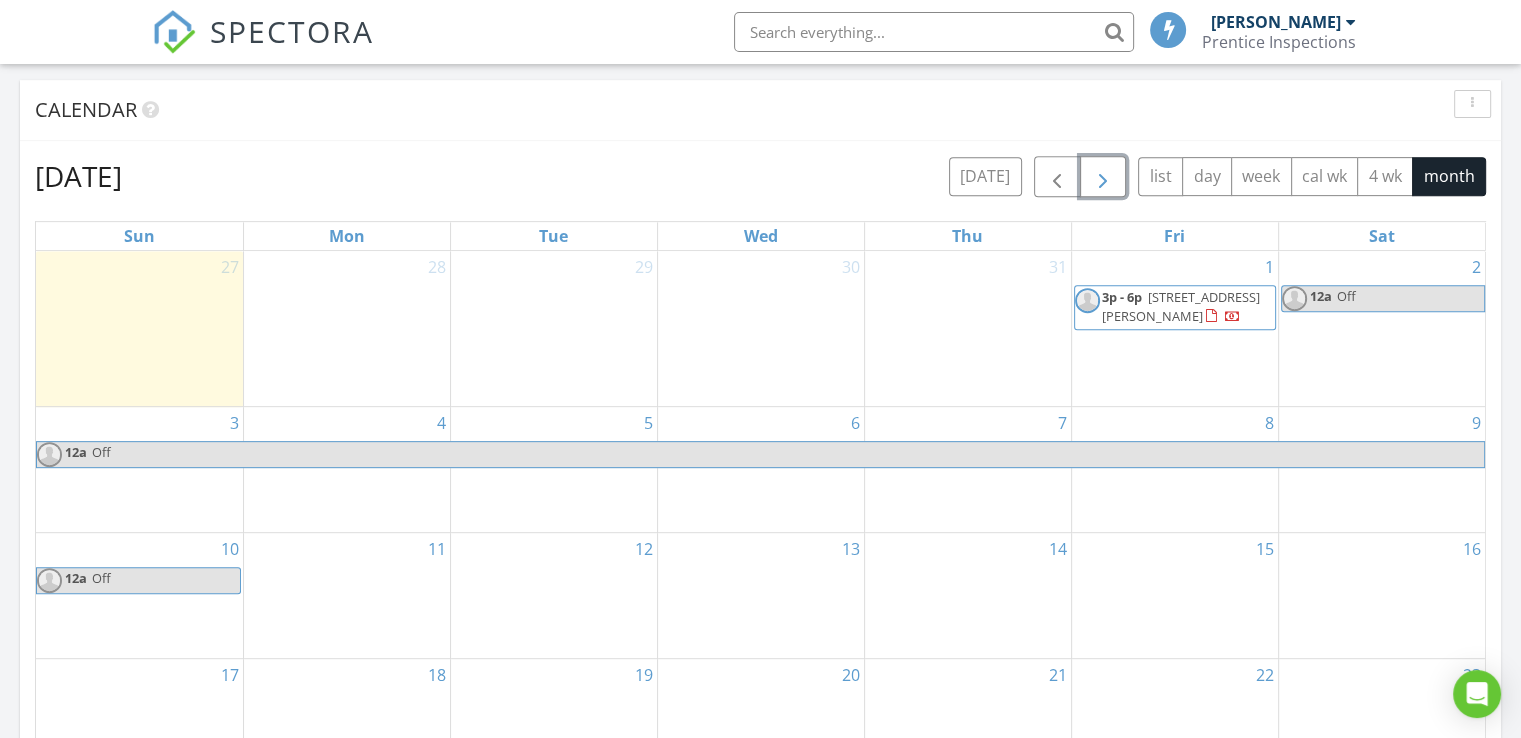 click on "841 Ottawa Dr, Garner 27529" at bounding box center (1181, 306) 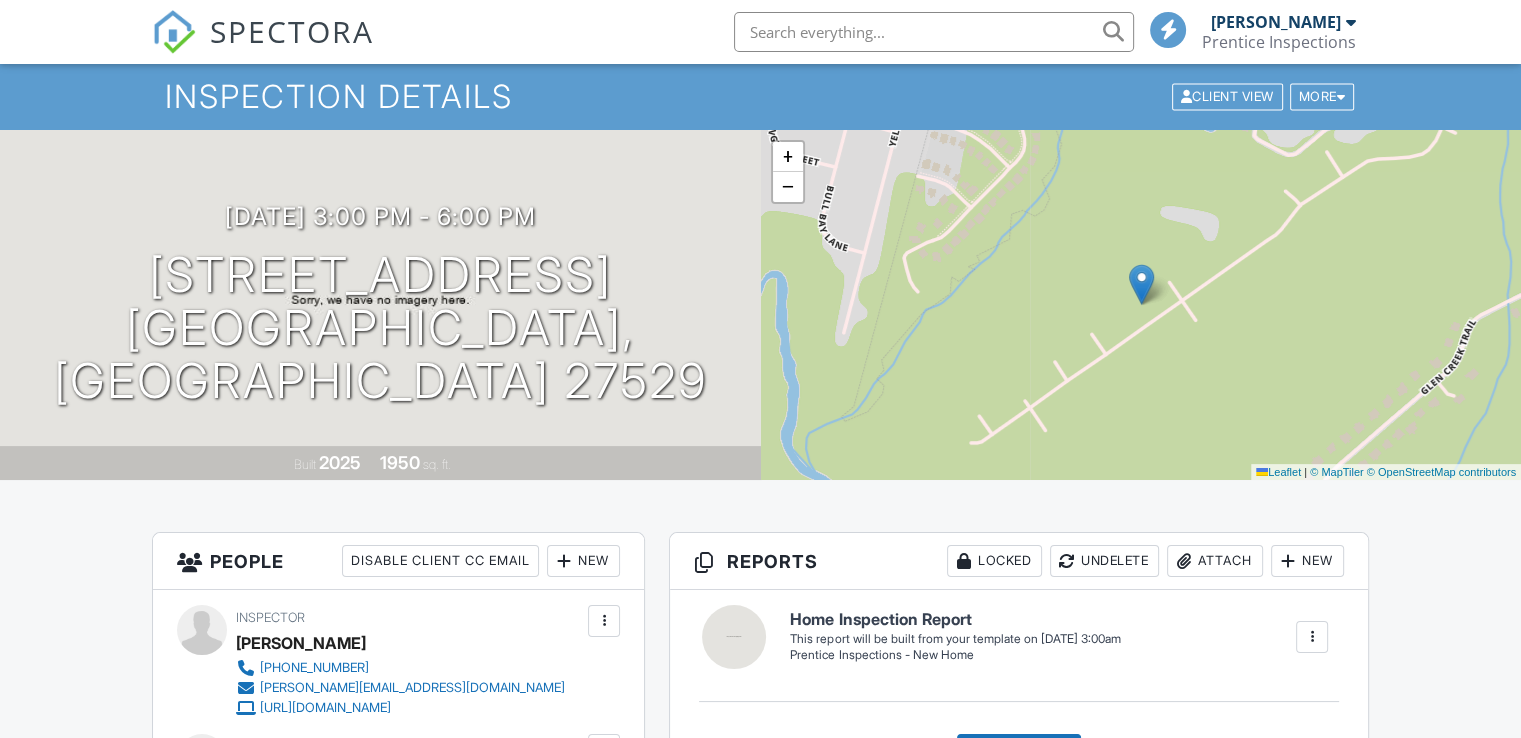 scroll, scrollTop: 533, scrollLeft: 0, axis: vertical 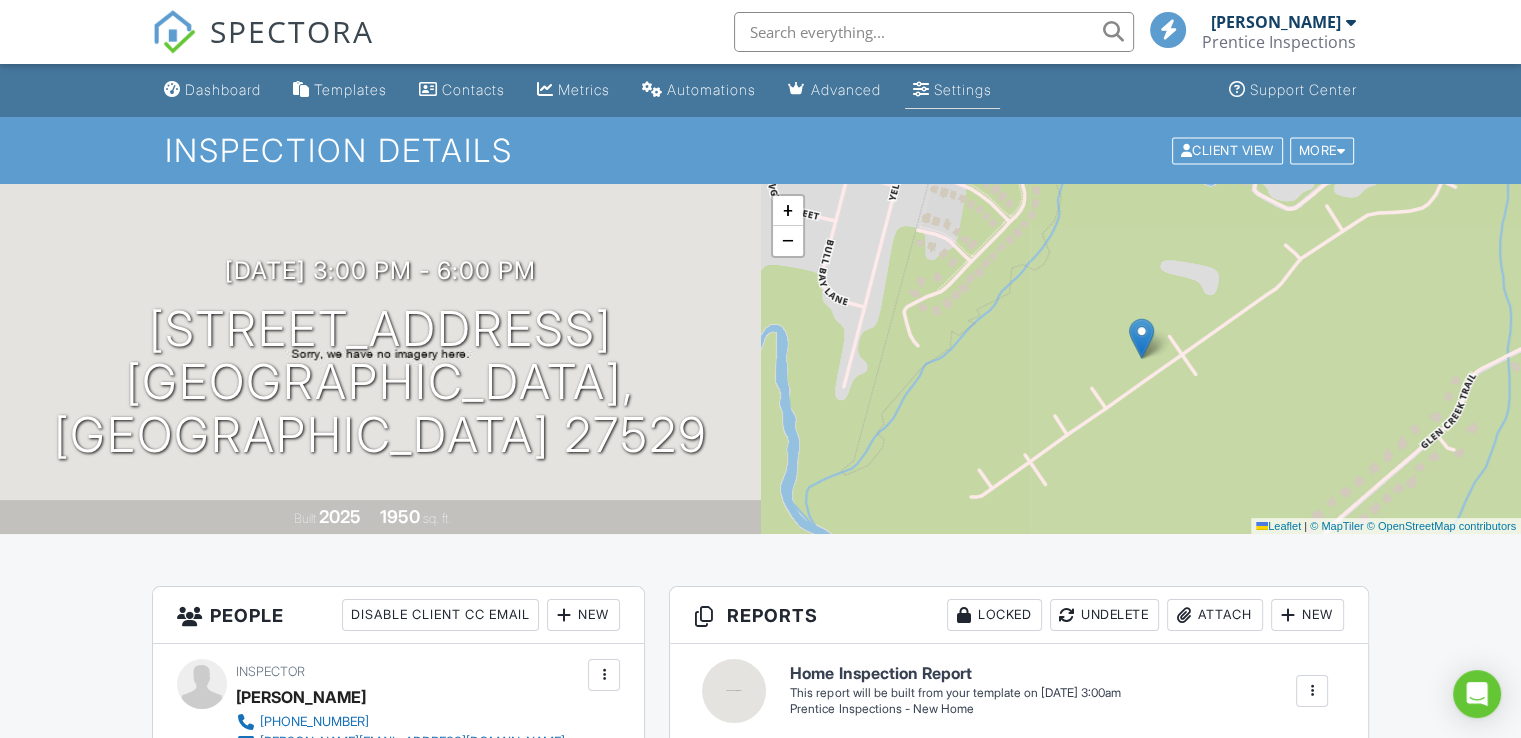 click on "Settings" at bounding box center (963, 89) 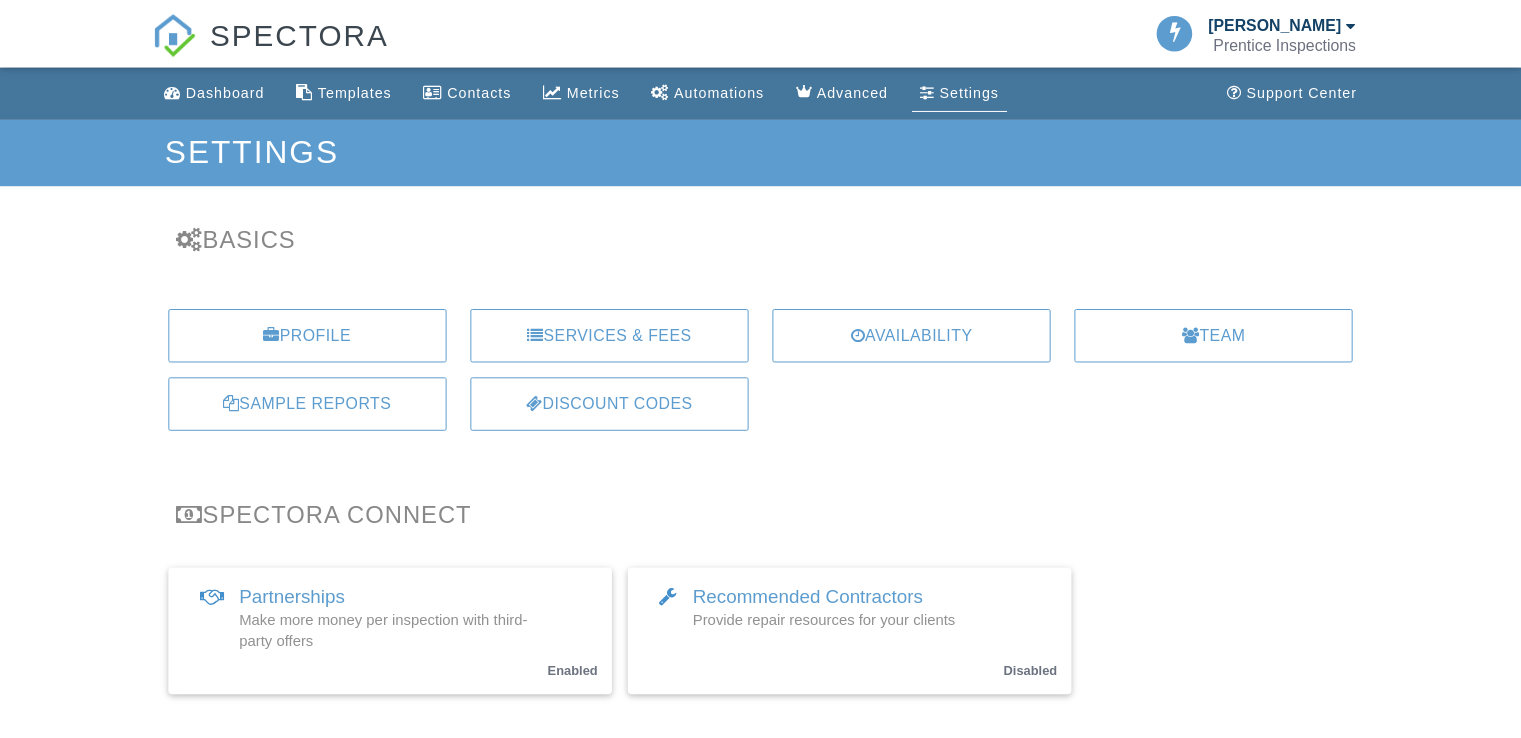 scroll, scrollTop: 0, scrollLeft: 0, axis: both 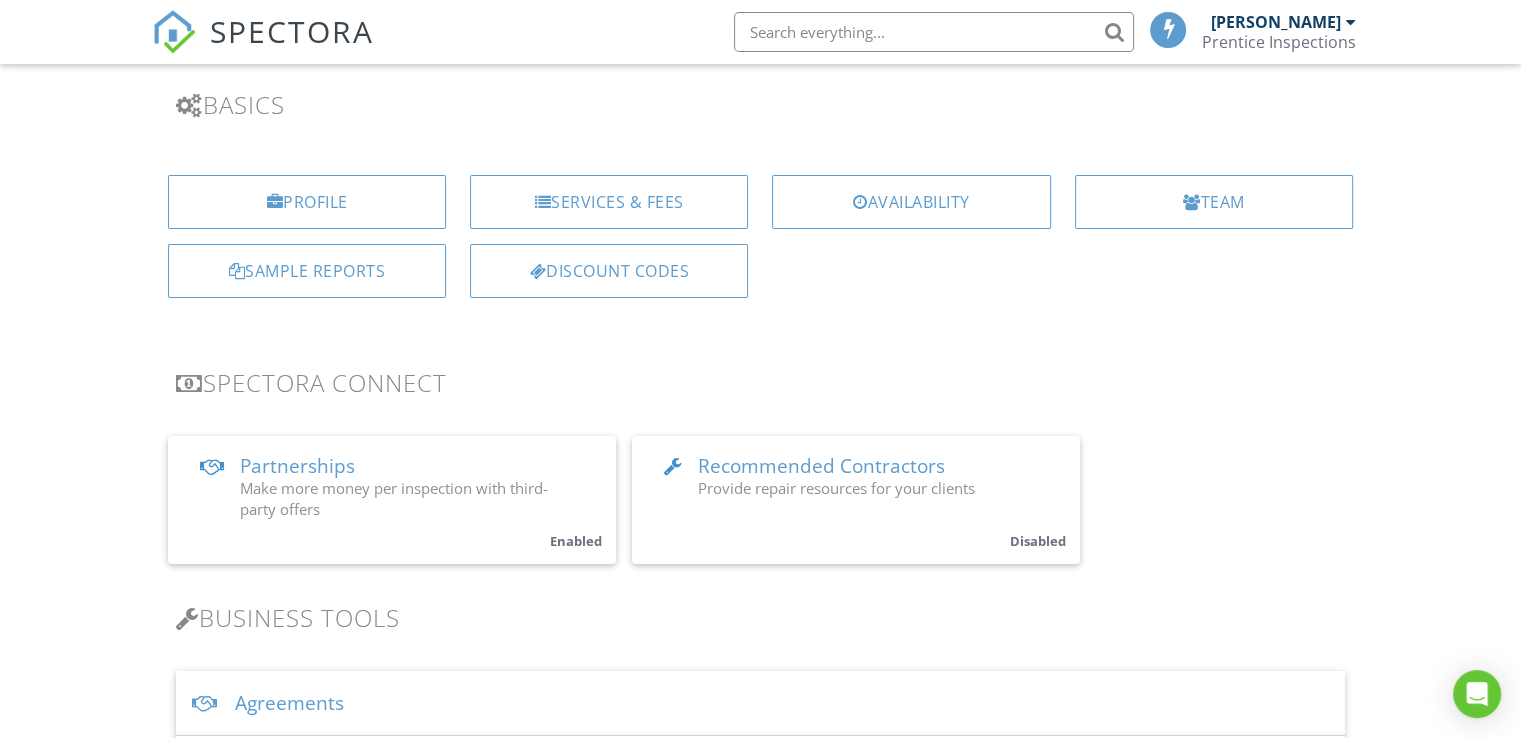 click on "Make more money per inspection with third-party offers" at bounding box center [400, 499] 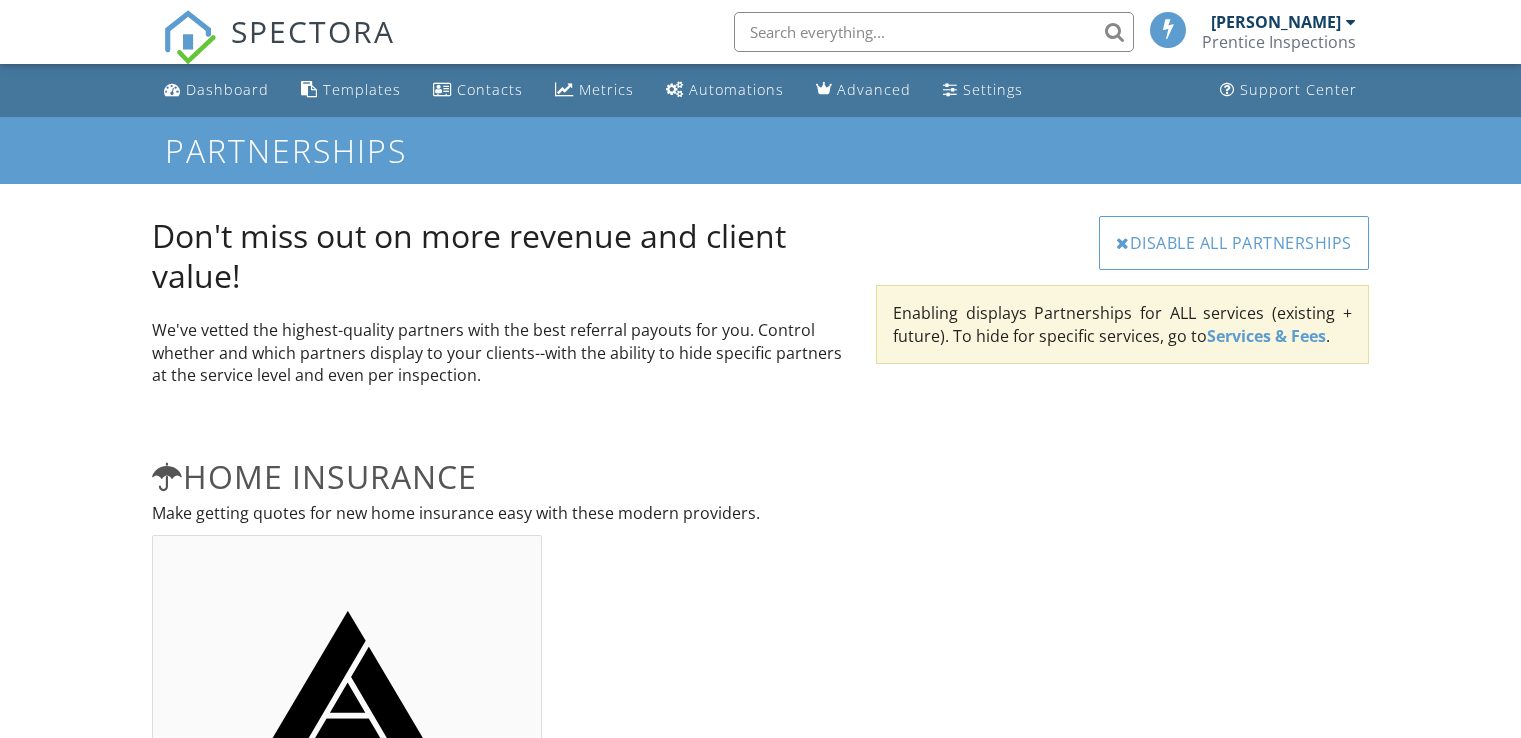 scroll, scrollTop: 0, scrollLeft: 0, axis: both 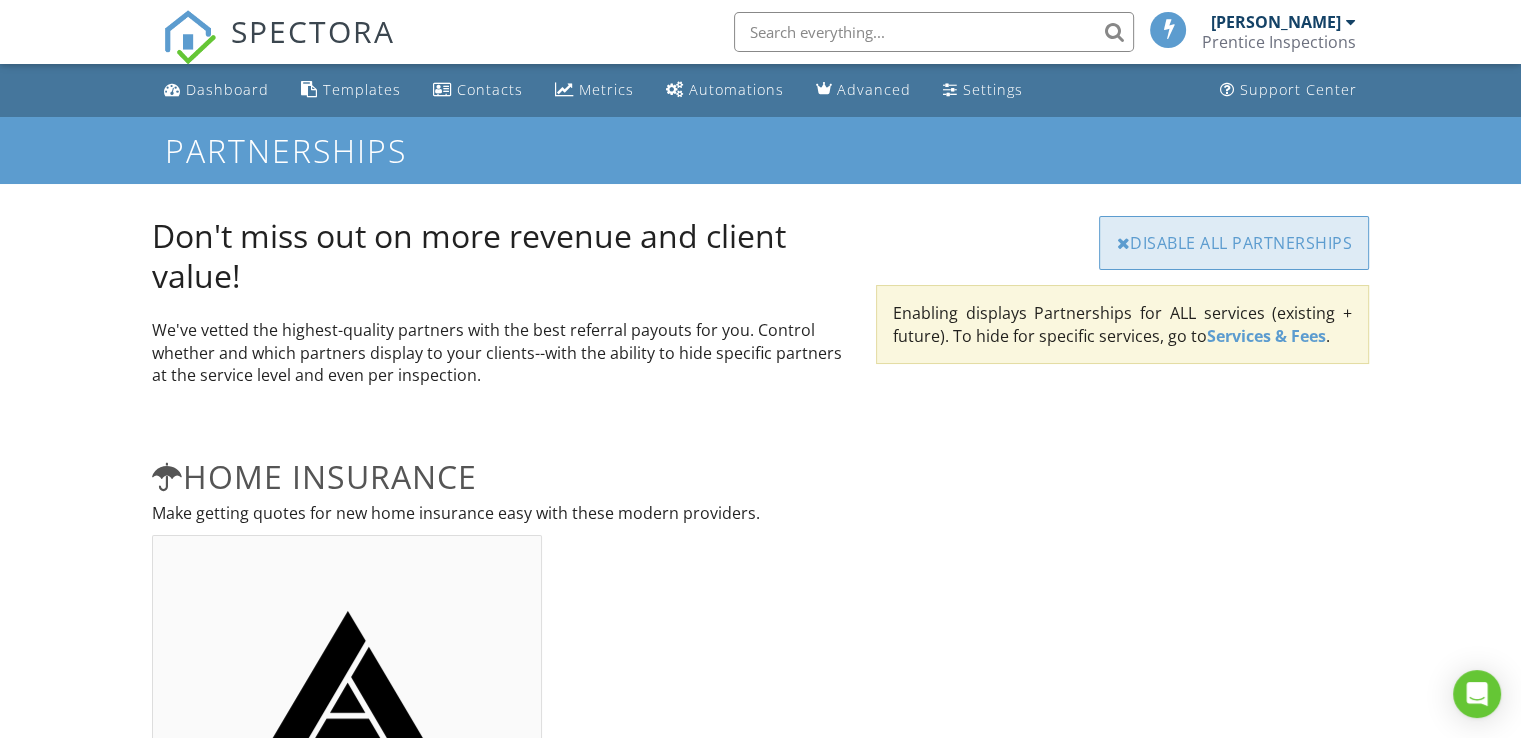 click on "Disable All Partnerships" at bounding box center [1234, 243] 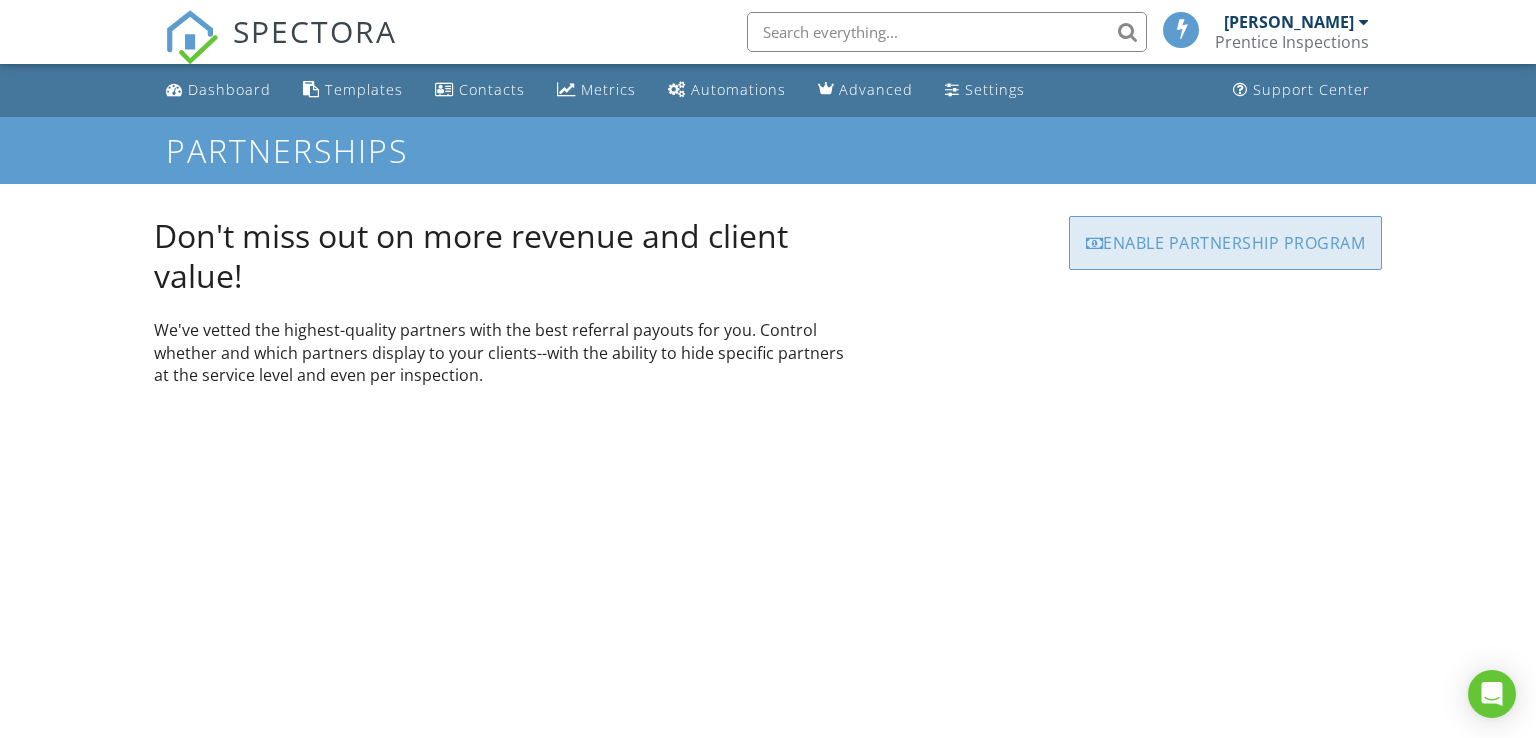 click on "Enable Partnership Program" at bounding box center (1226, 243) 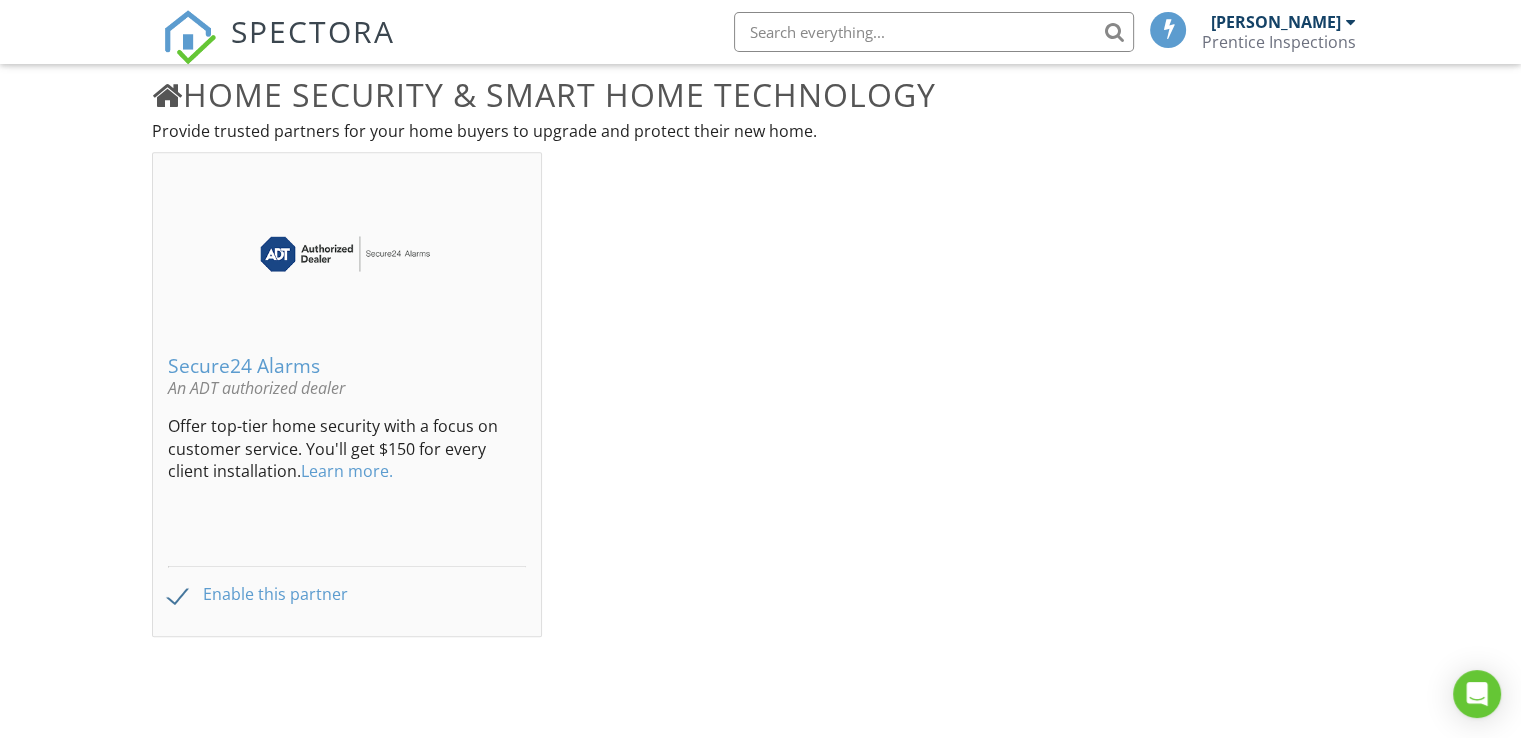 scroll, scrollTop: 1333, scrollLeft: 0, axis: vertical 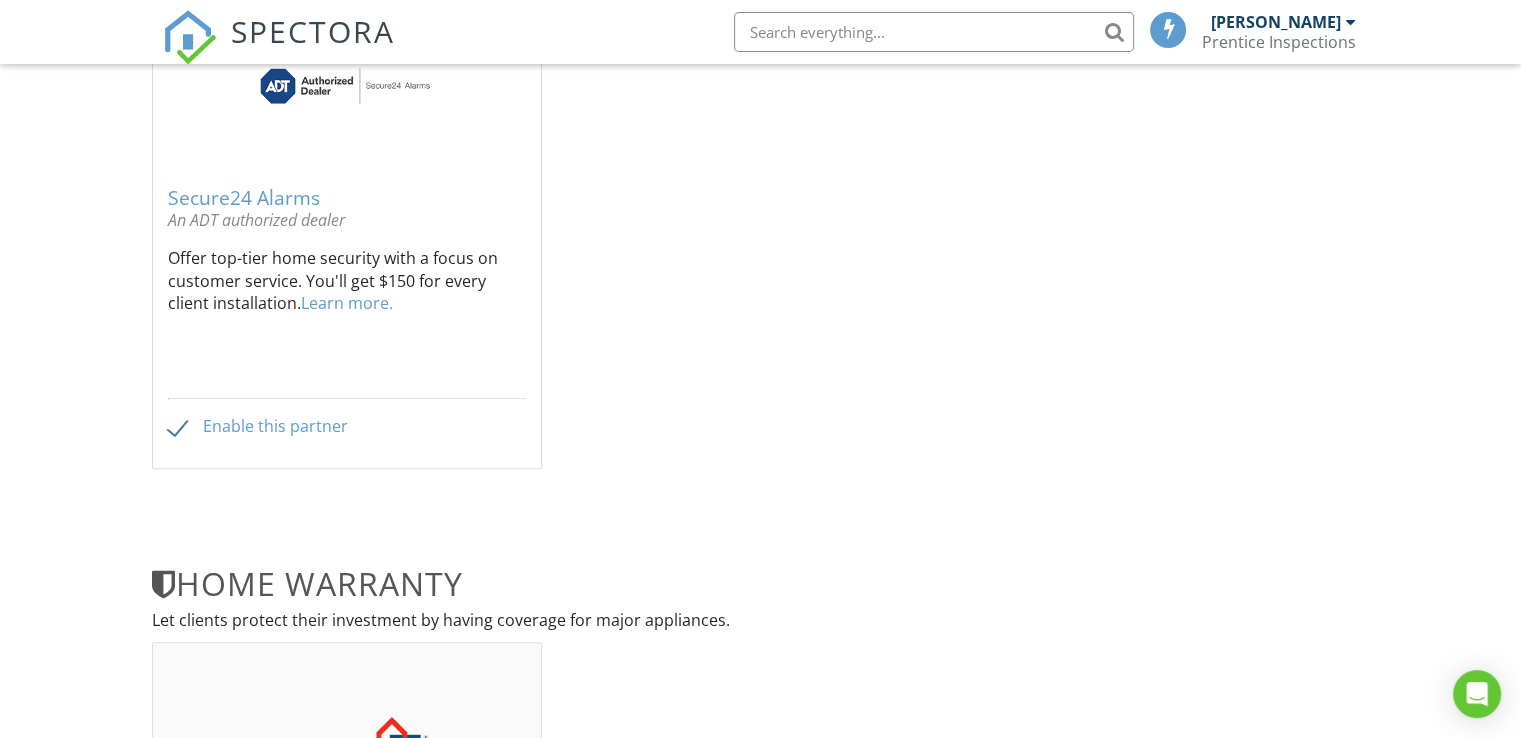 click on "Enable this partner" at bounding box center [258, 426] 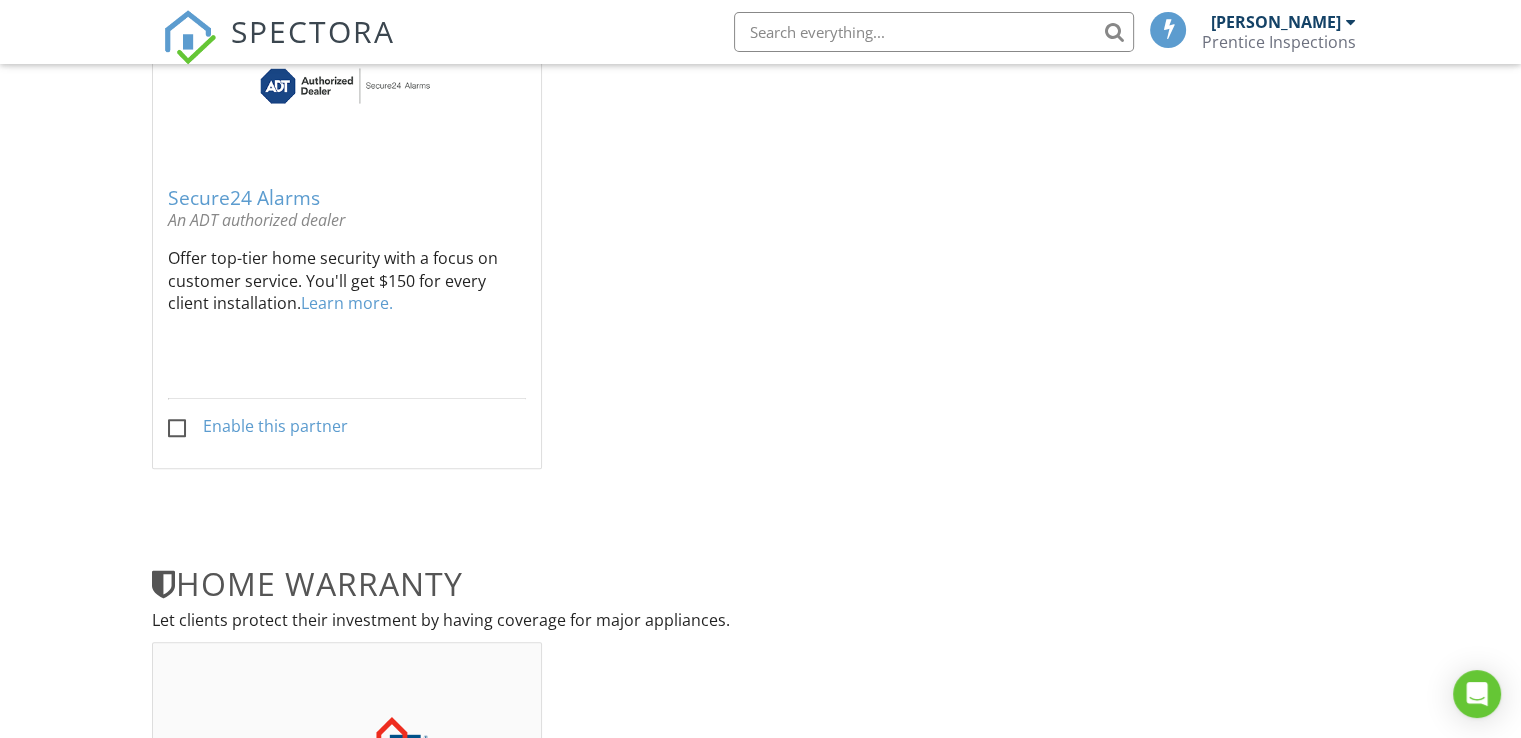 click on "Enable this partner" at bounding box center [258, 426] 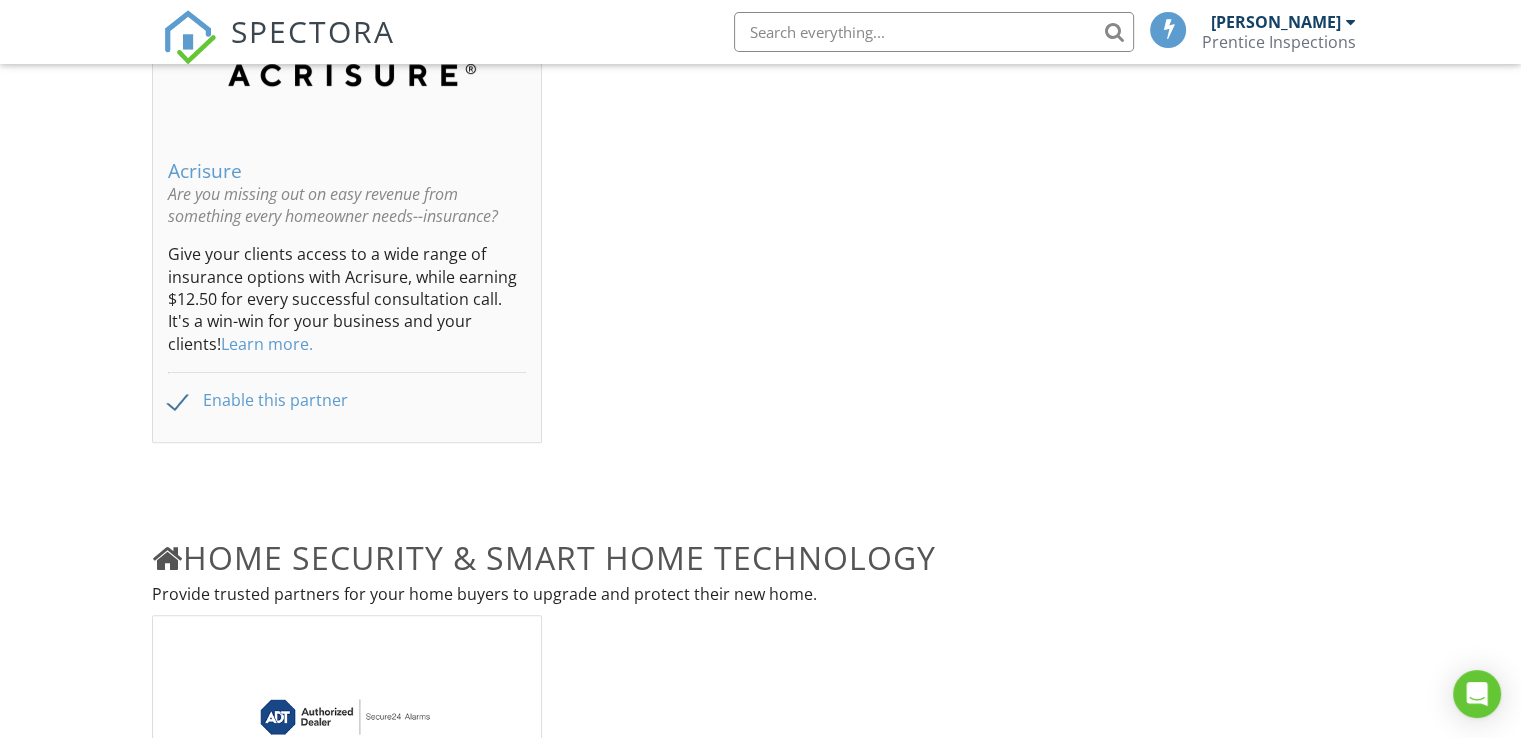 scroll, scrollTop: 666, scrollLeft: 0, axis: vertical 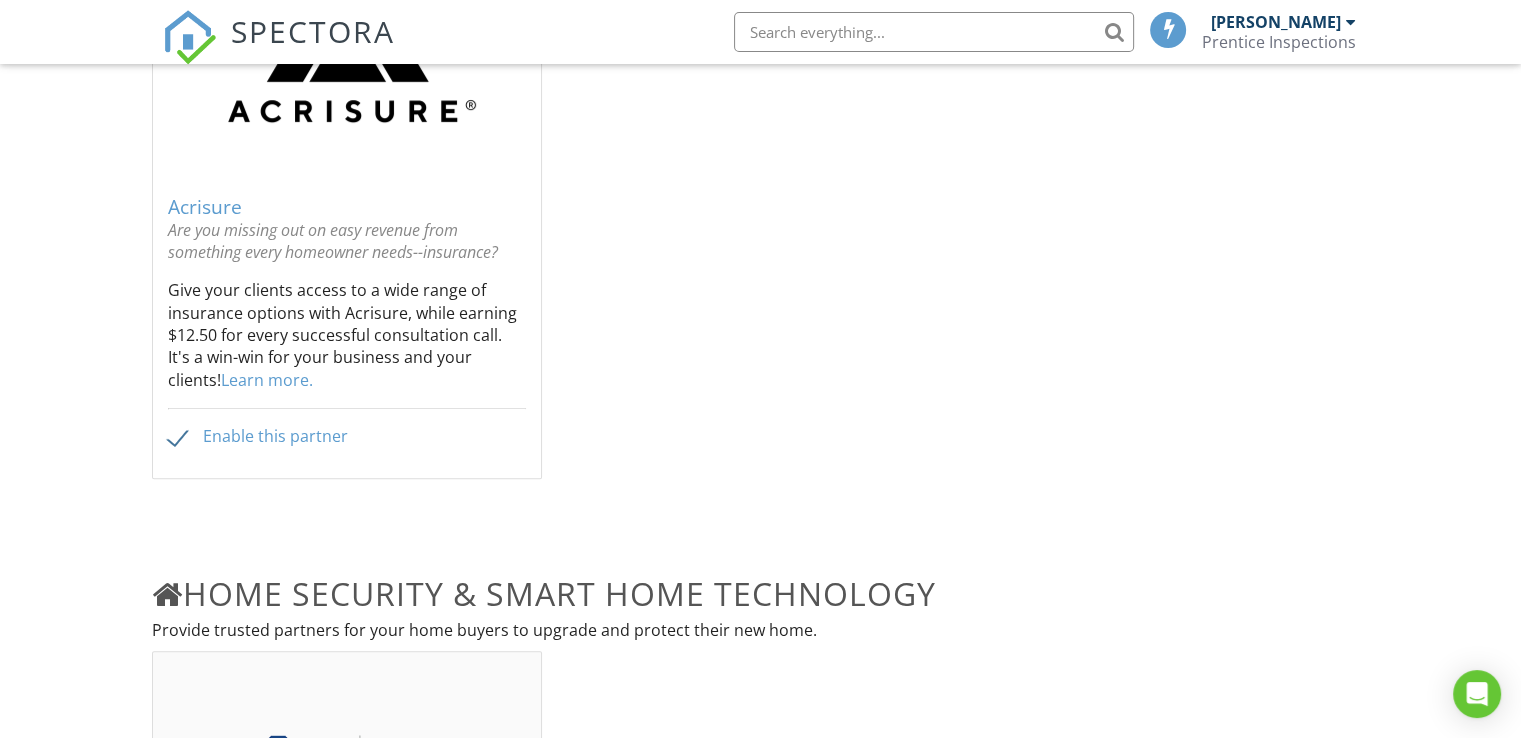 click on "Enable this partner" at bounding box center [258, 436] 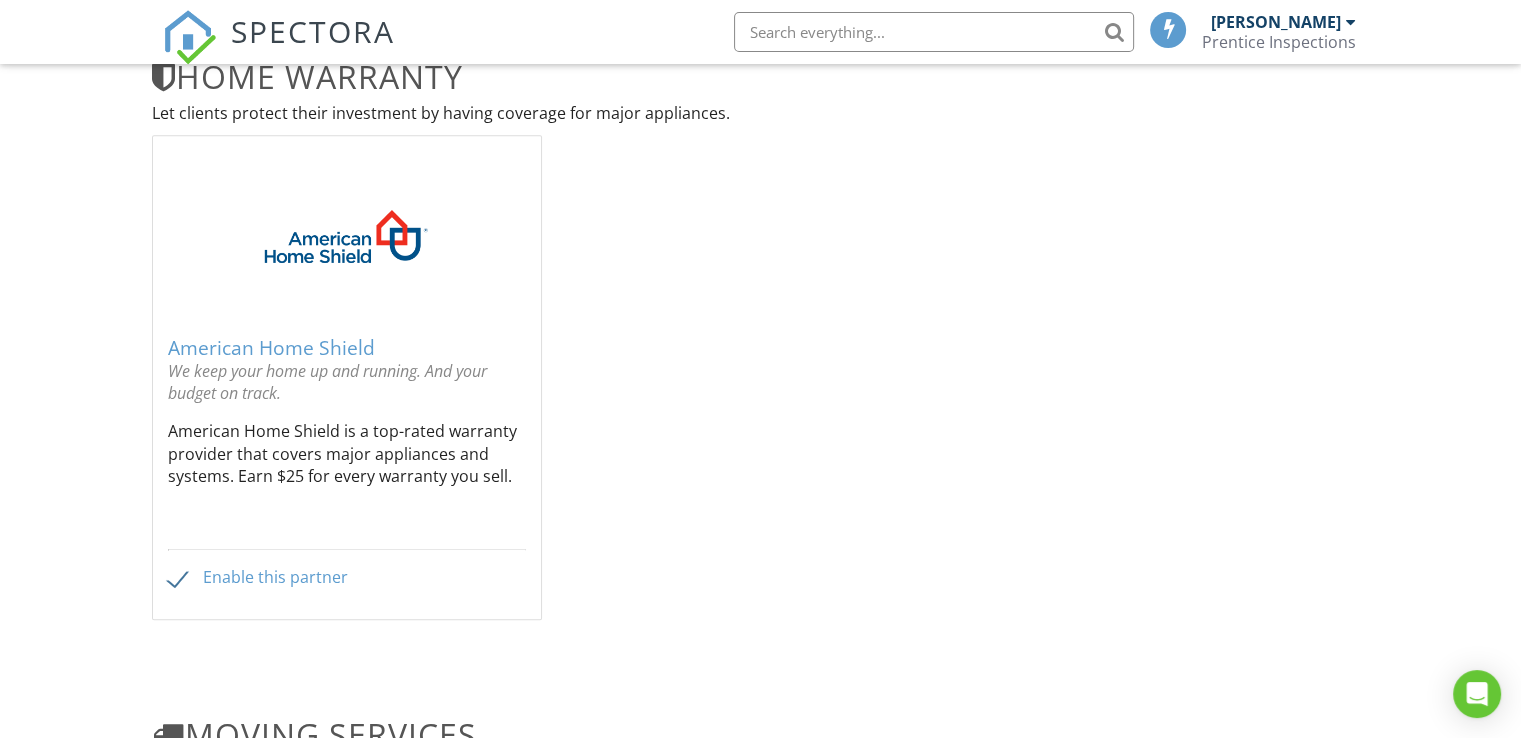 scroll, scrollTop: 1866, scrollLeft: 0, axis: vertical 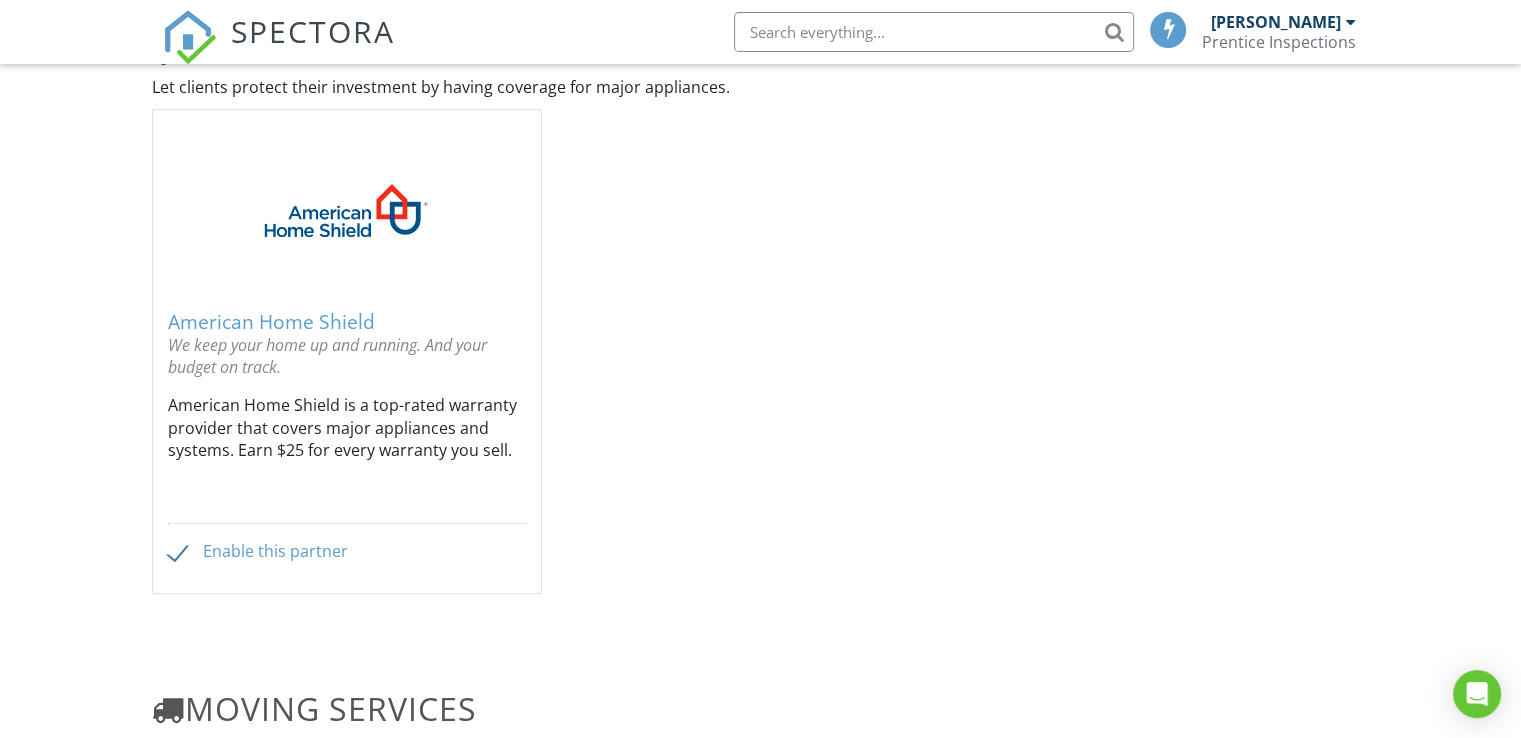 click on "Enable this partner" at bounding box center [258, 551] 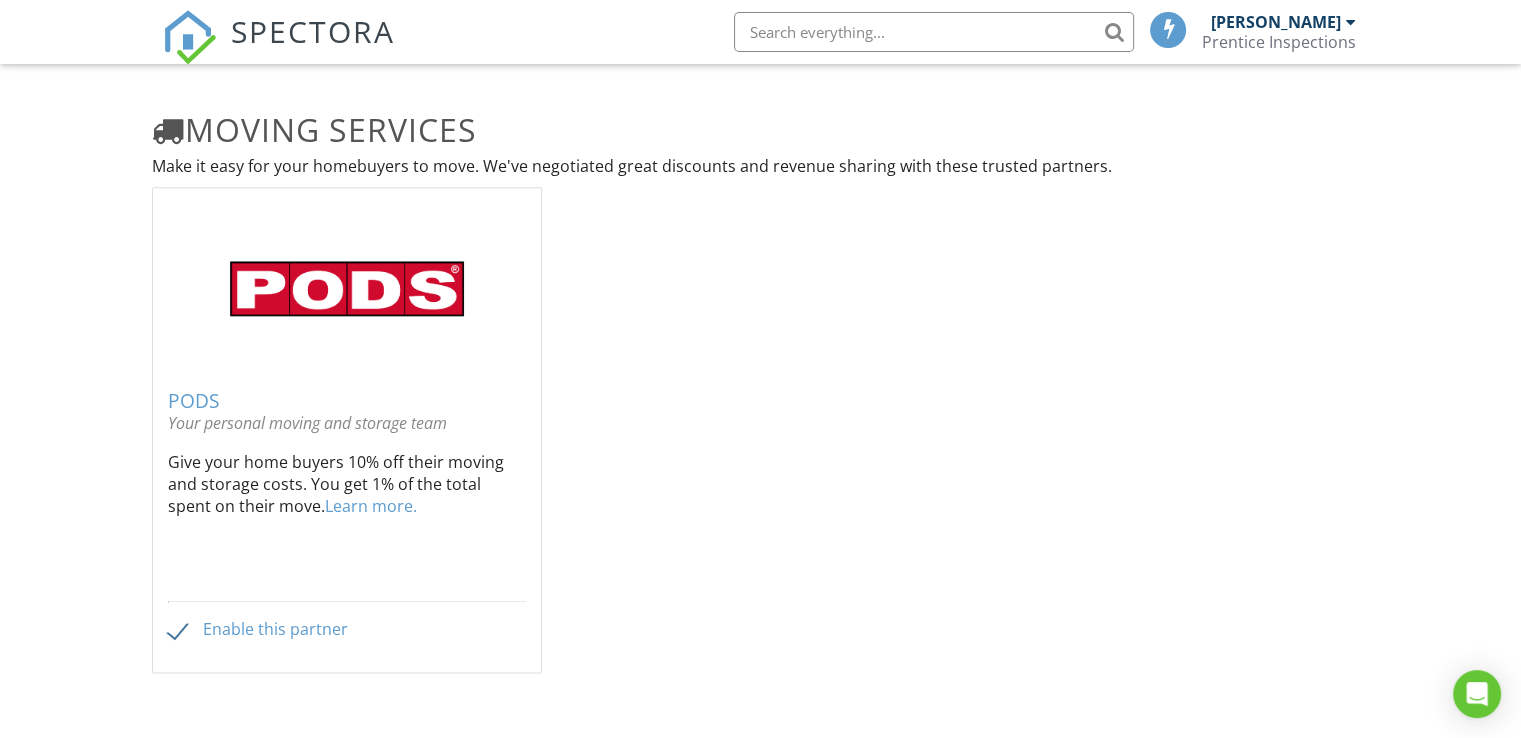 scroll, scrollTop: 2470, scrollLeft: 0, axis: vertical 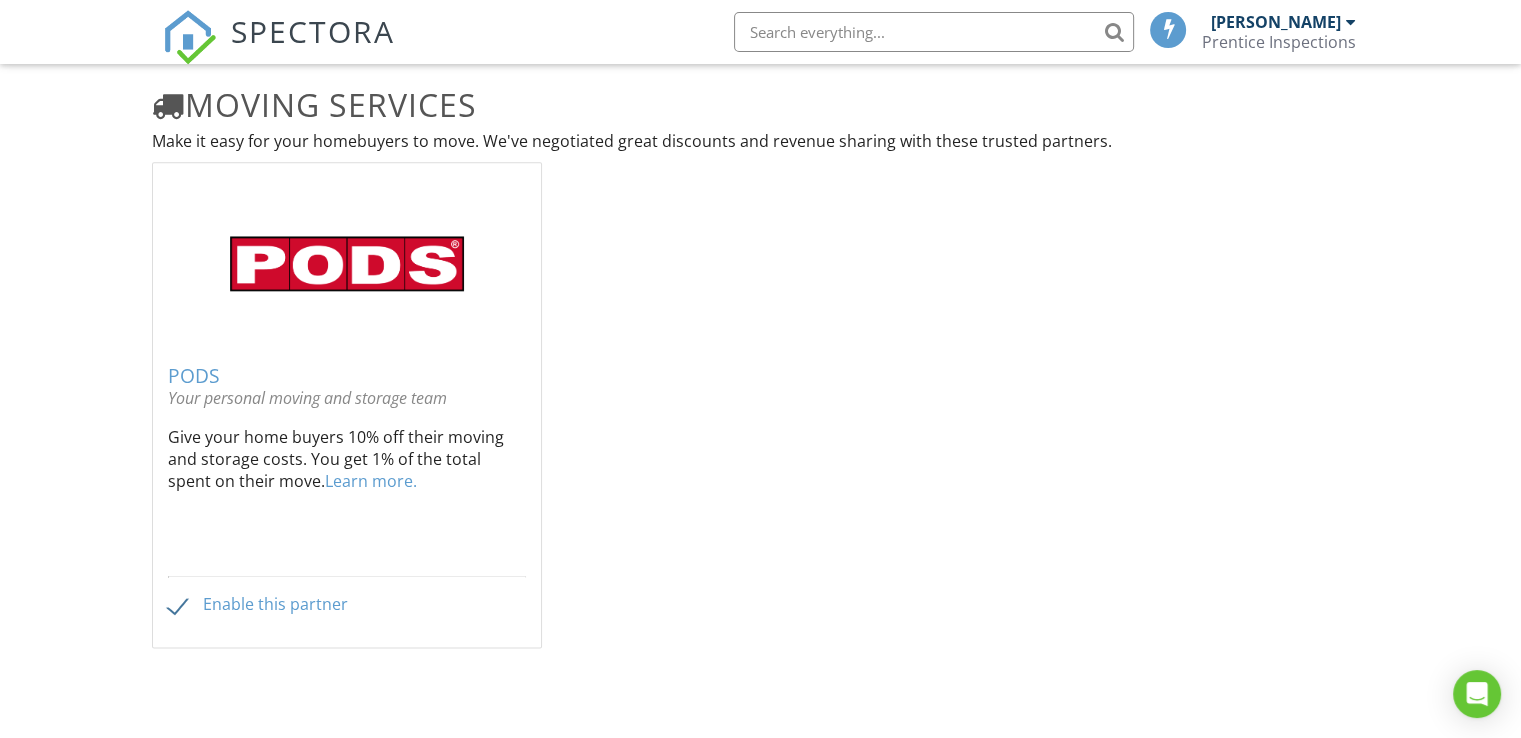 click on "Enable this partner" at bounding box center [258, 604] 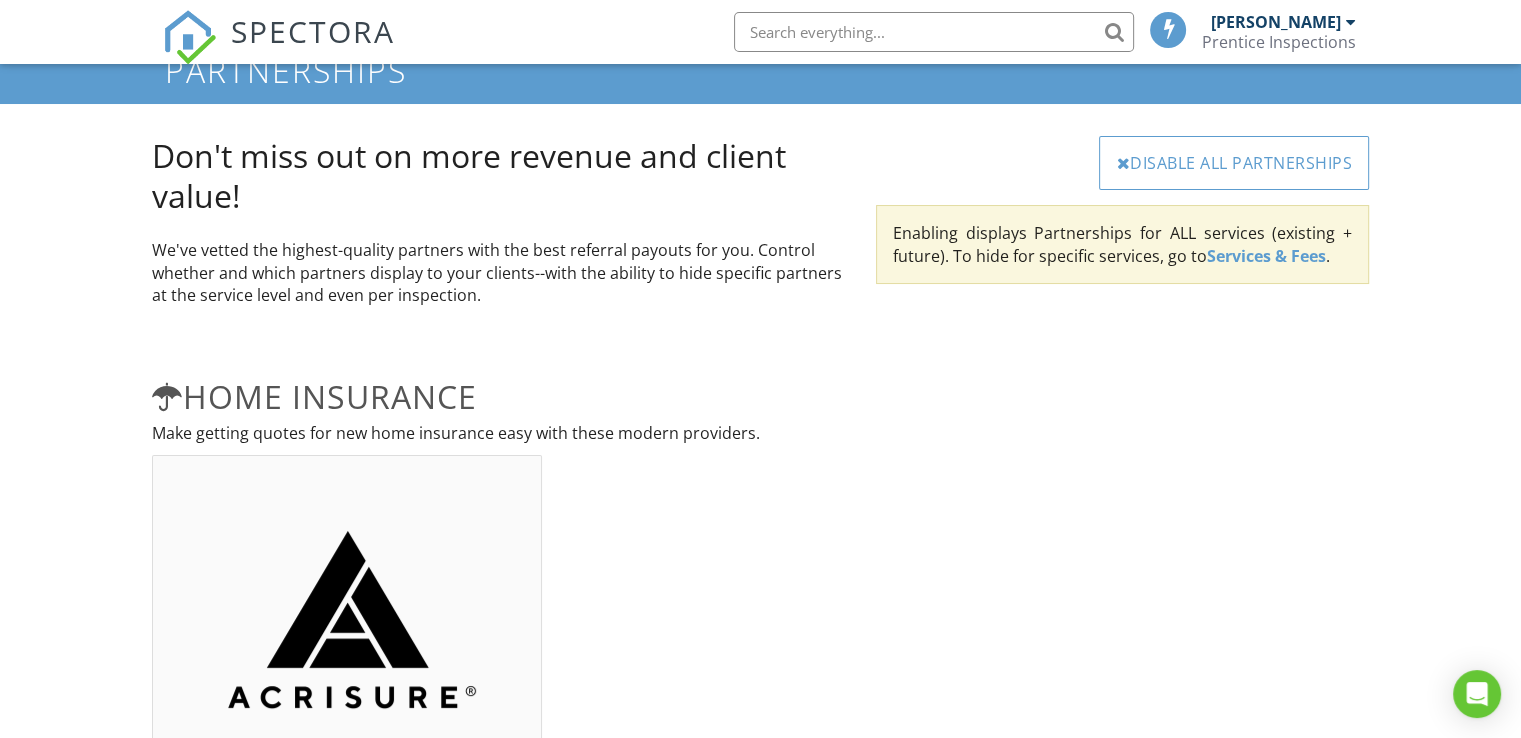 scroll, scrollTop: 0, scrollLeft: 0, axis: both 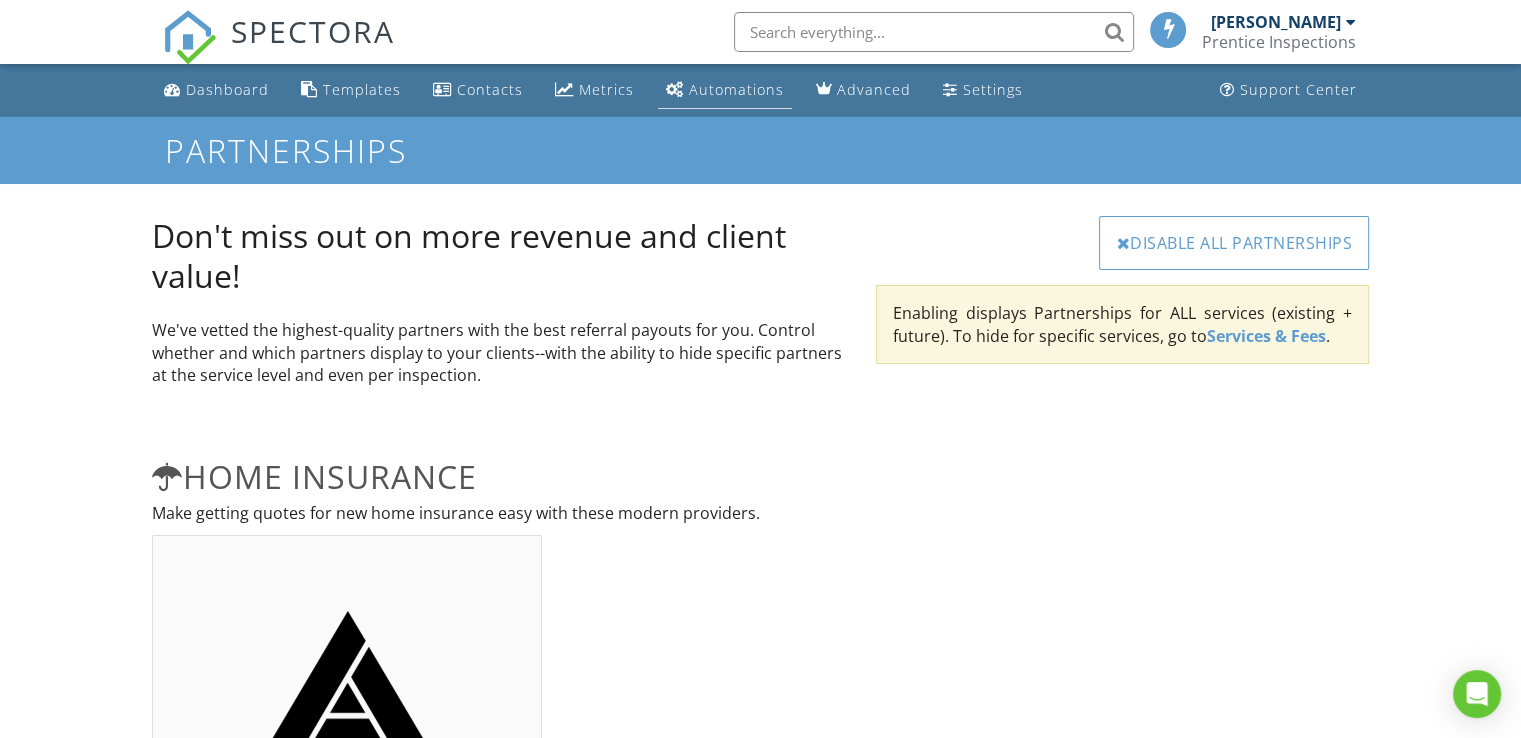 click on "Automations" at bounding box center (736, 89) 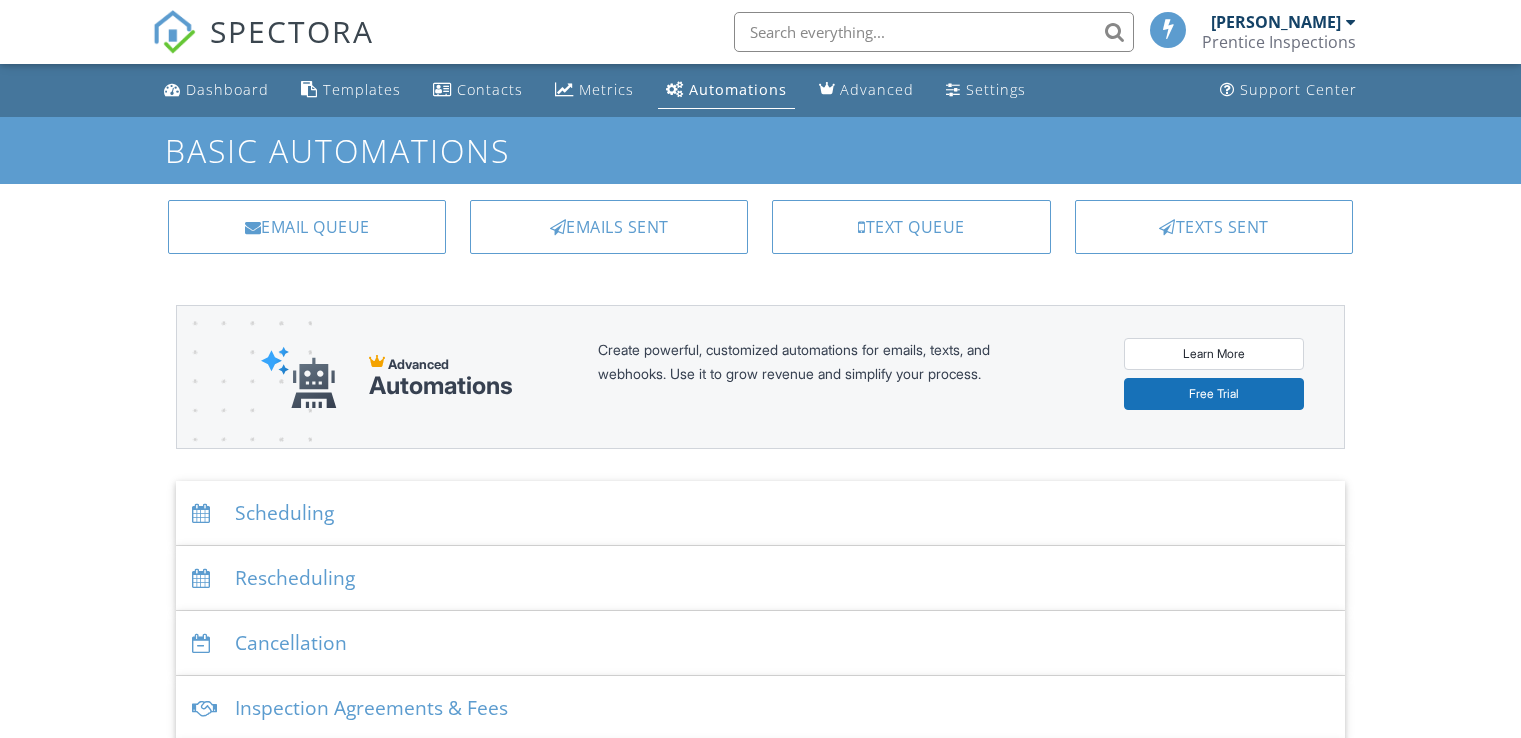 scroll, scrollTop: 0, scrollLeft: 0, axis: both 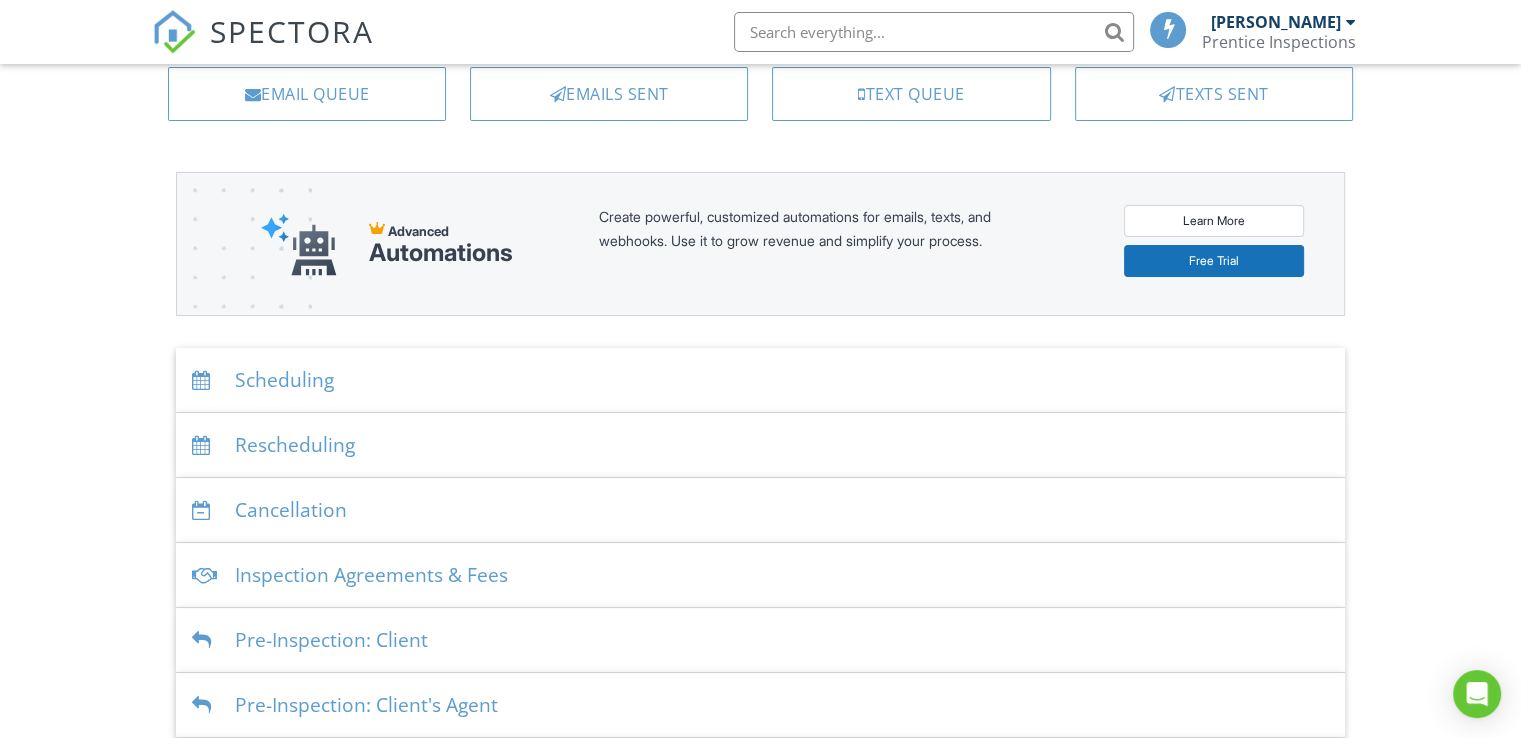 click on "Inspection Agreements & Fees" at bounding box center [760, 575] 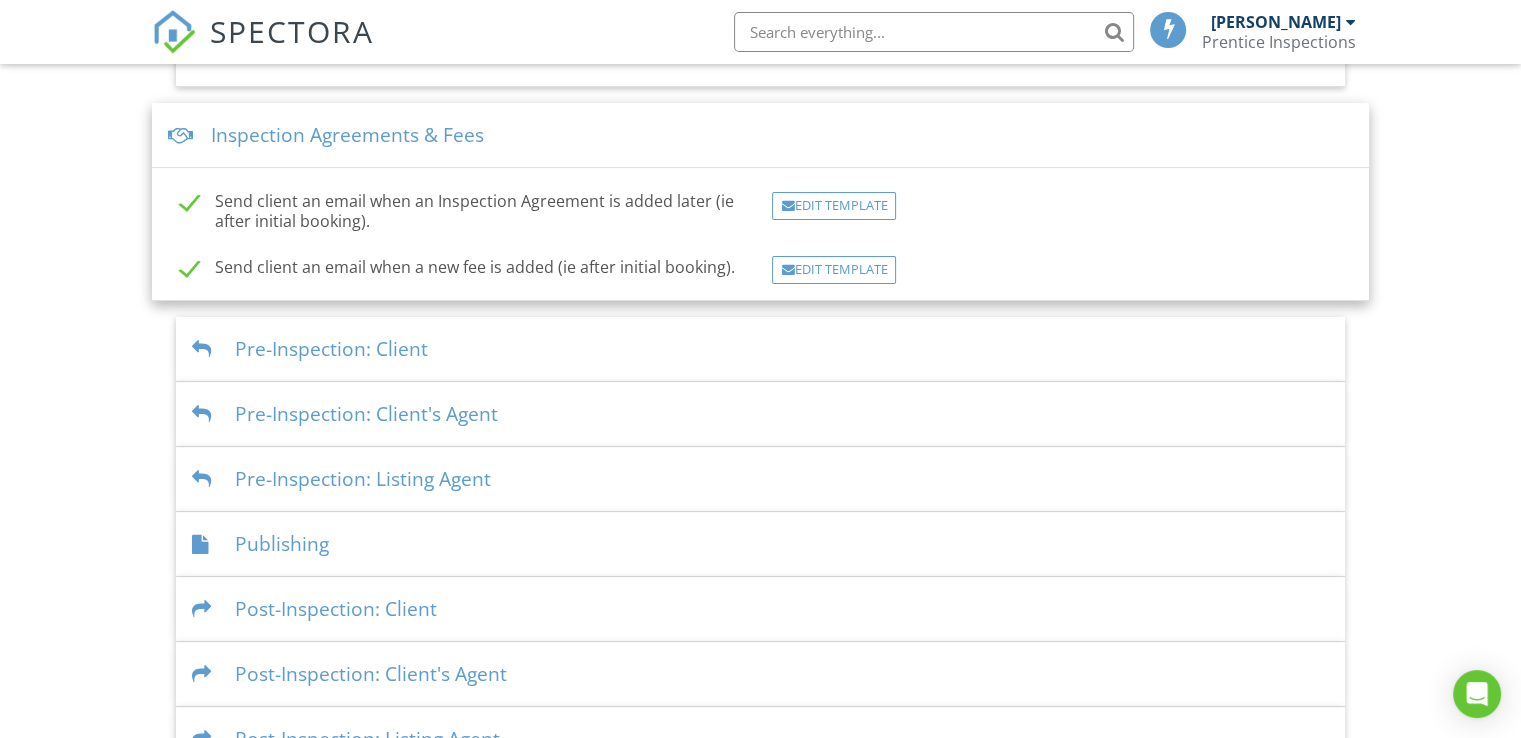 scroll, scrollTop: 636, scrollLeft: 0, axis: vertical 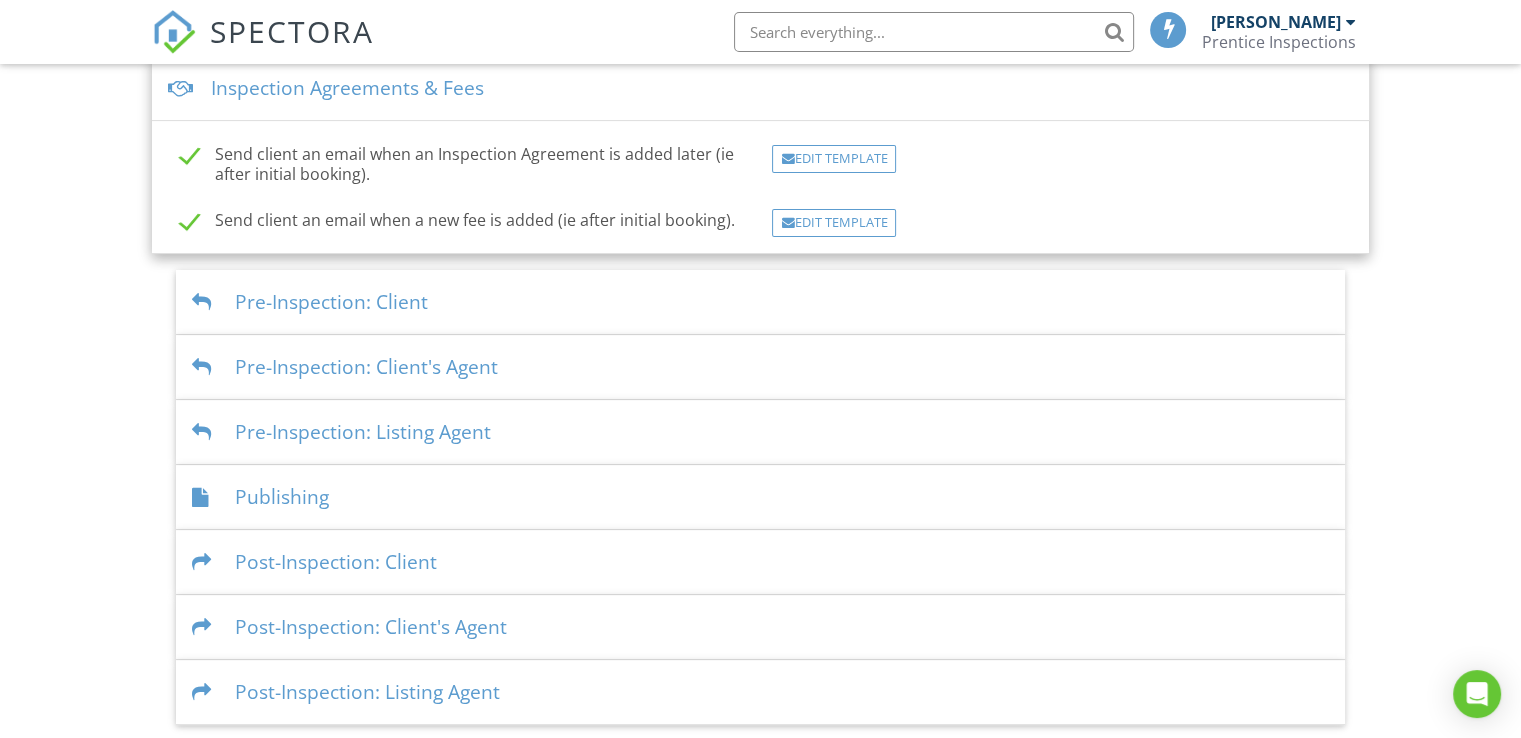 click on "Pre-Inspection: Client" at bounding box center [760, 302] 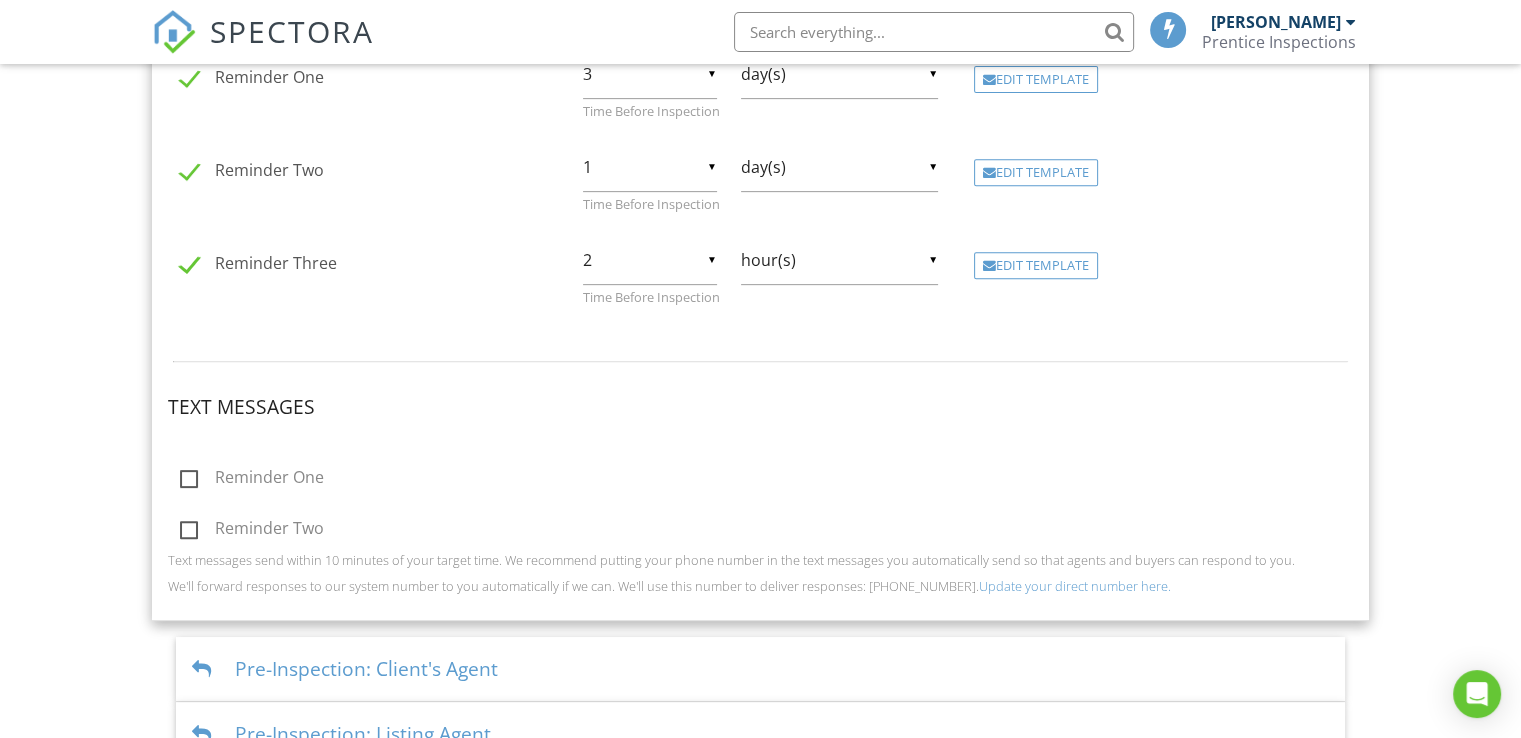 scroll, scrollTop: 1129, scrollLeft: 0, axis: vertical 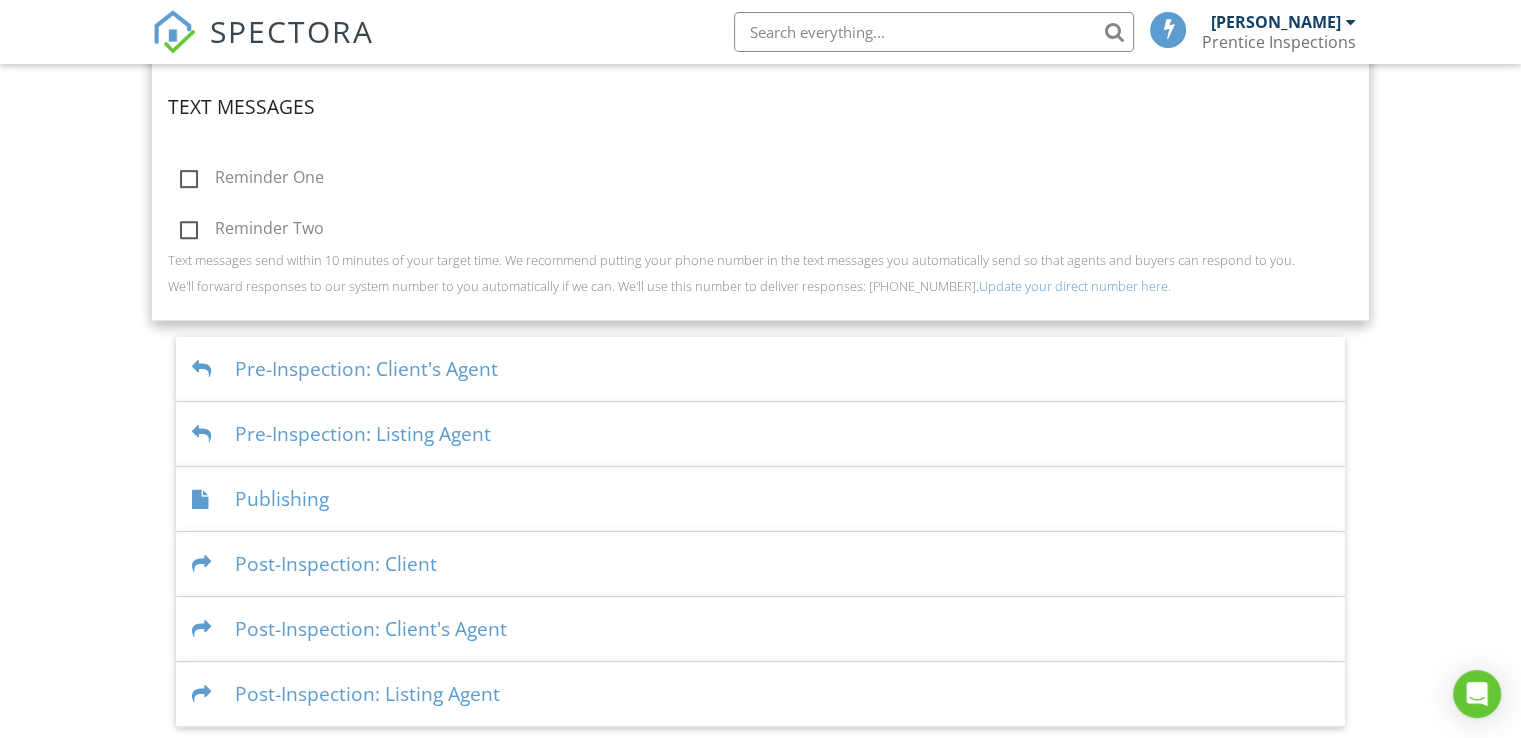 click on "Post-Inspection: Client" at bounding box center (760, 564) 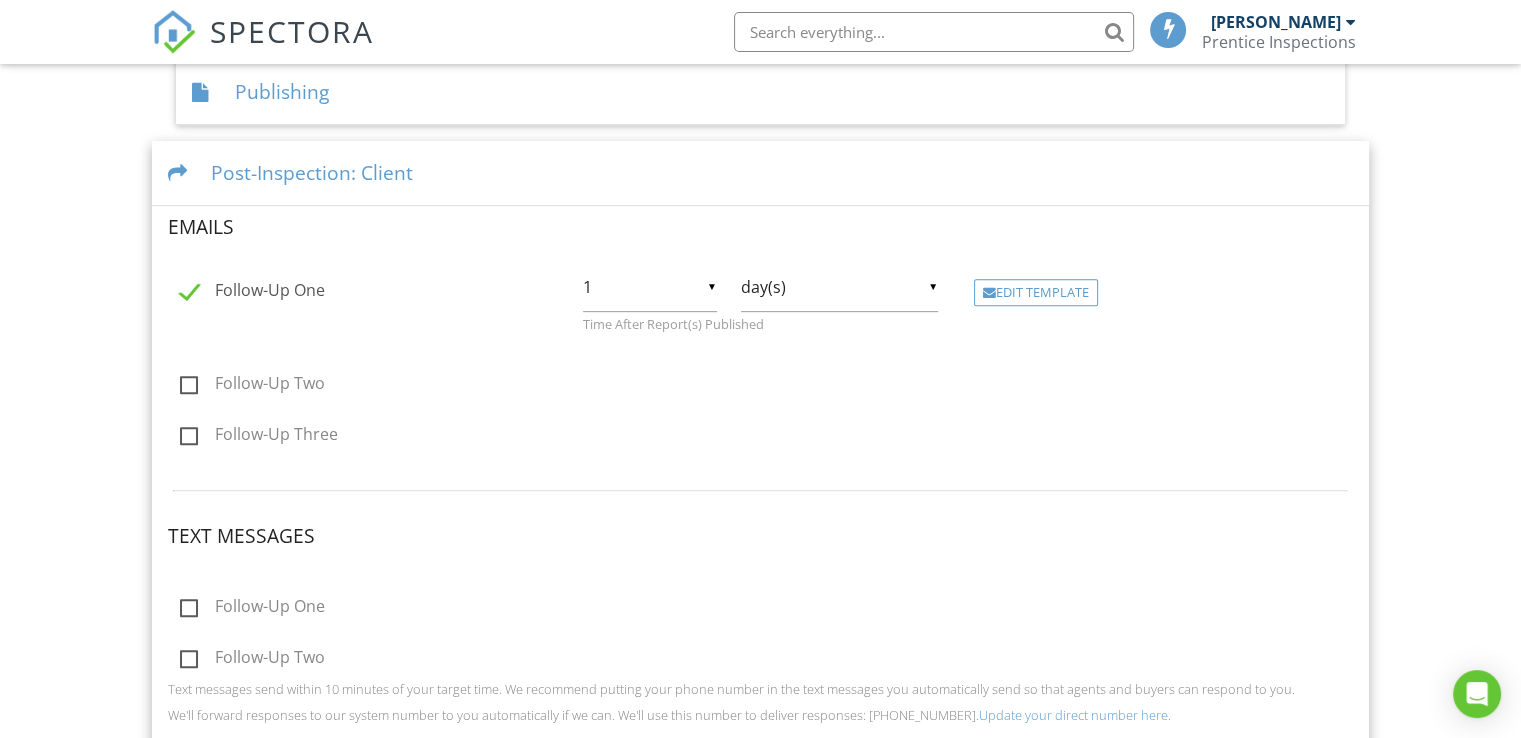 scroll, scrollTop: 912, scrollLeft: 0, axis: vertical 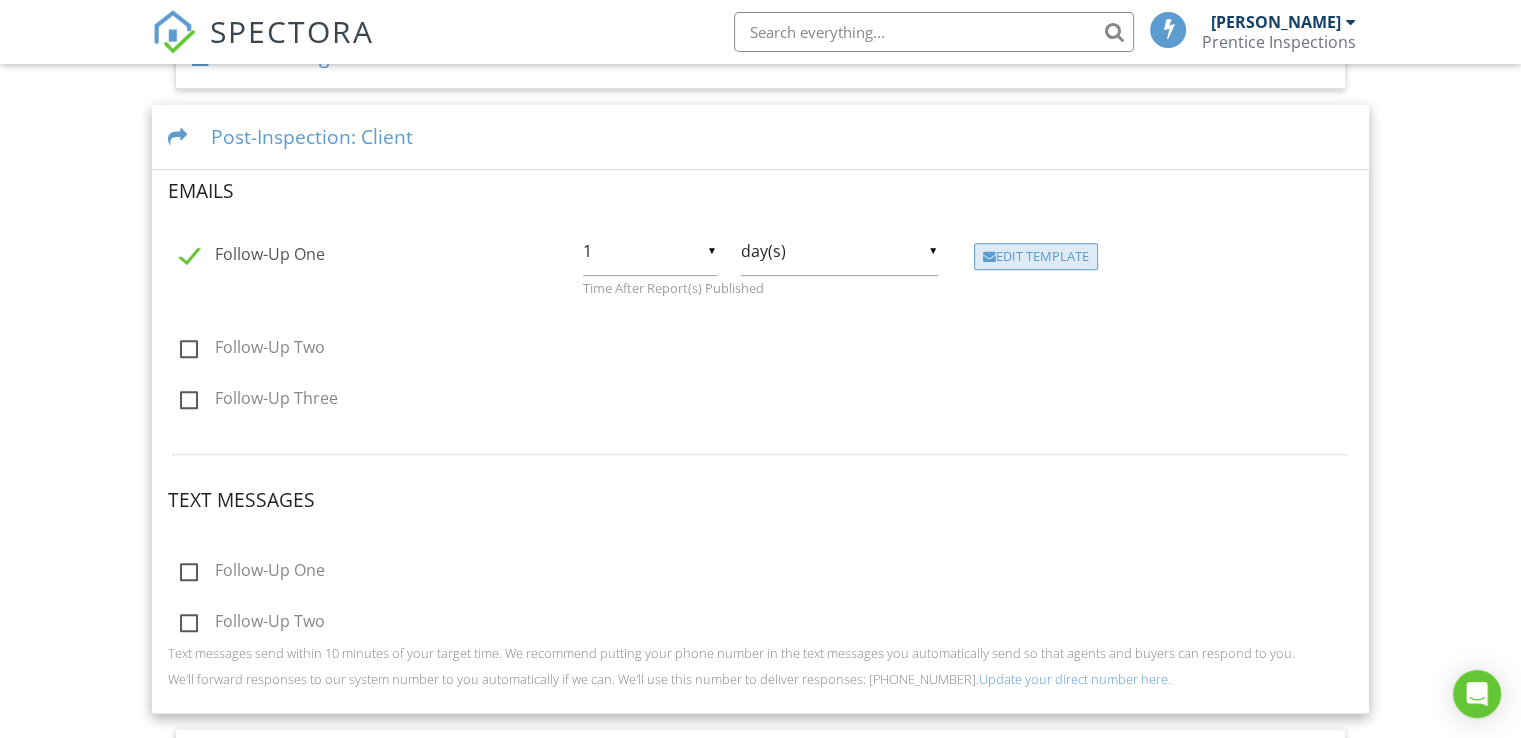 click on "Edit Template" at bounding box center [1036, 257] 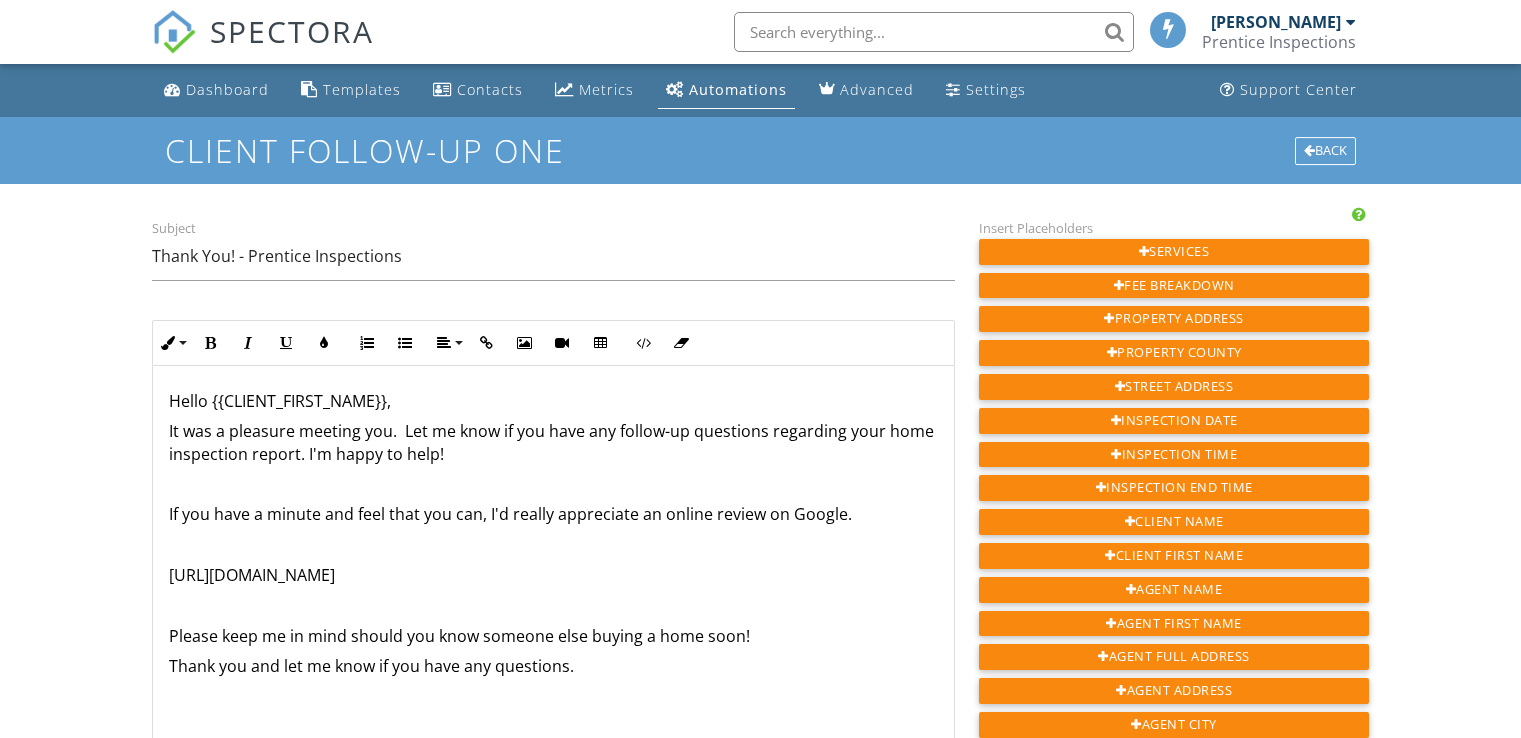 scroll, scrollTop: 0, scrollLeft: 0, axis: both 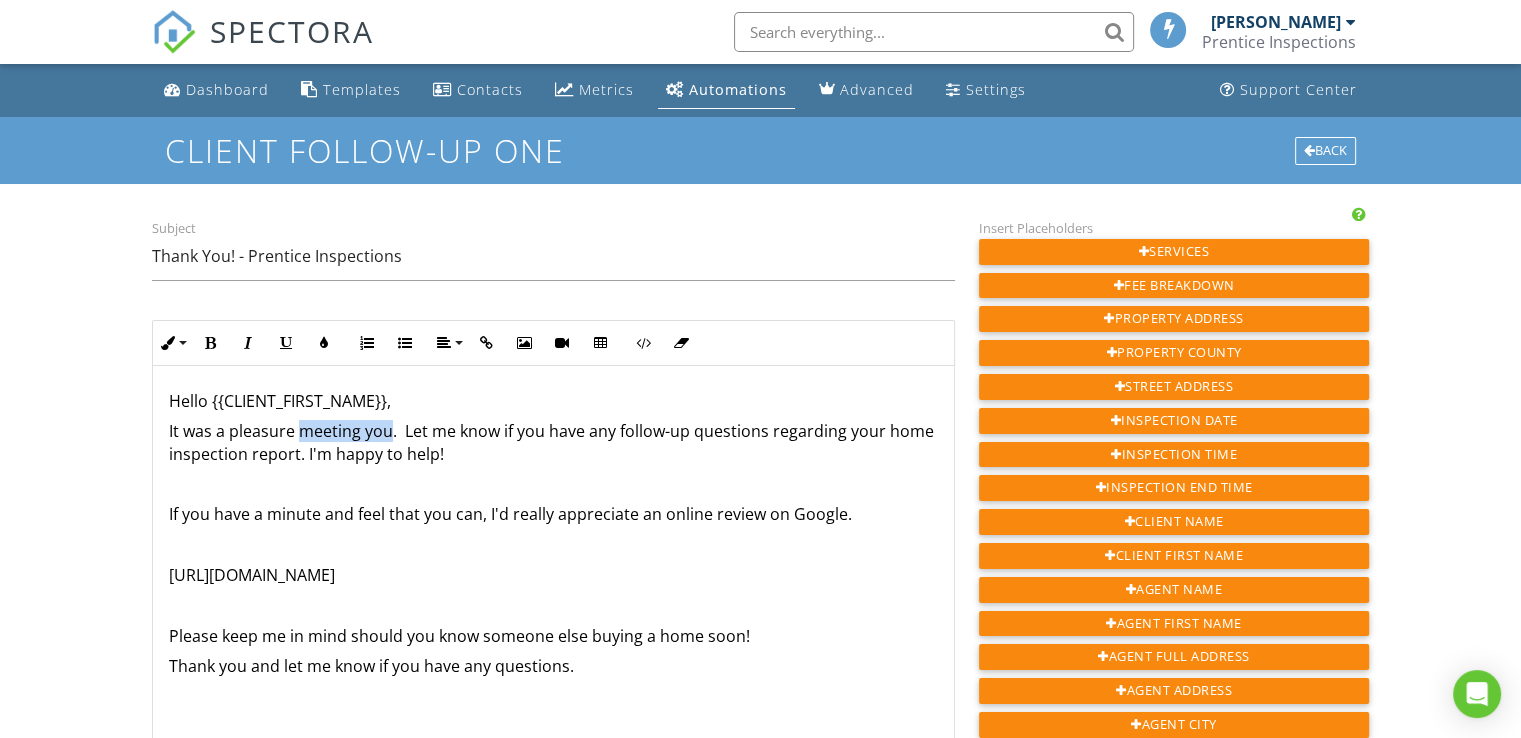 drag, startPoint x: 299, startPoint y: 429, endPoint x: 388, endPoint y: 430, distance: 89.005615 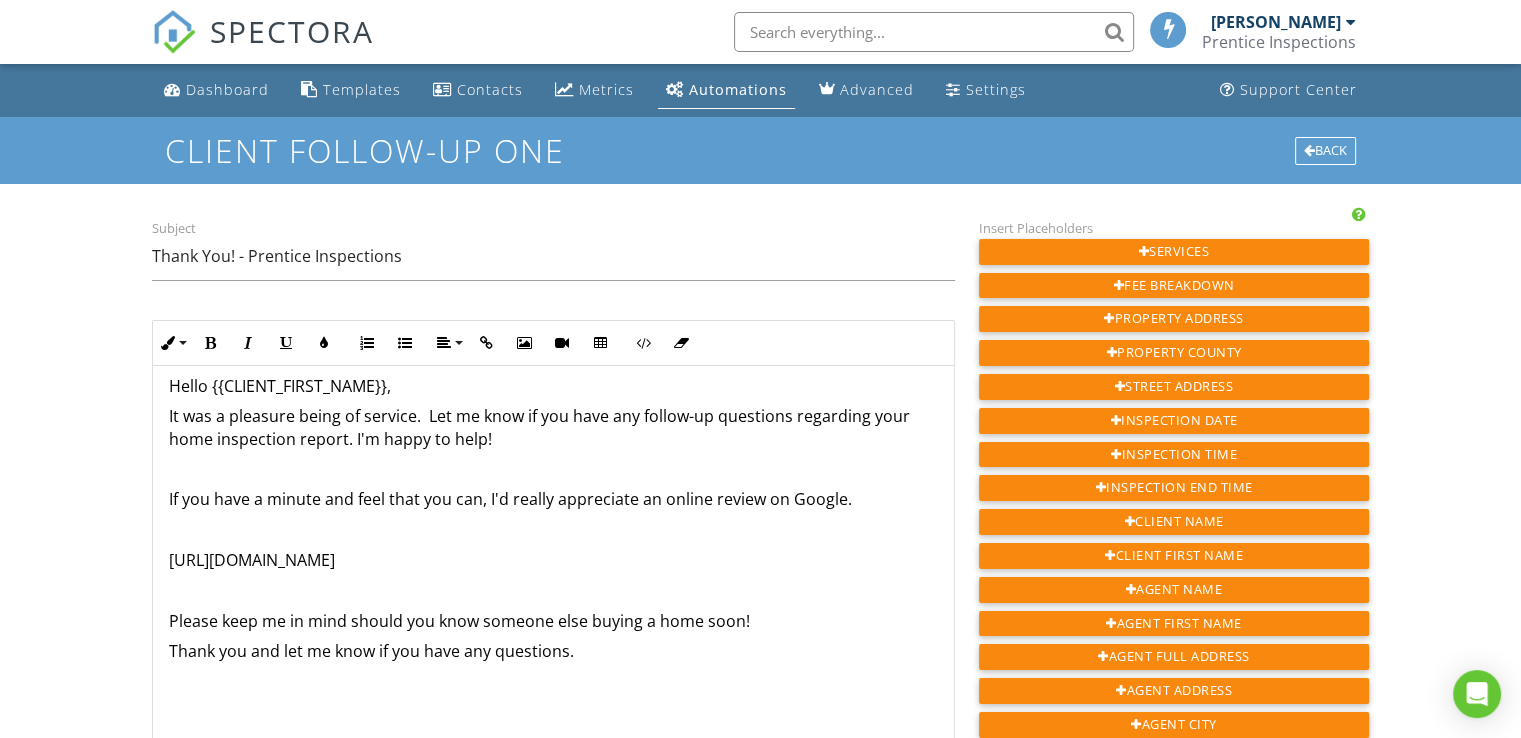 scroll, scrollTop: 28, scrollLeft: 0, axis: vertical 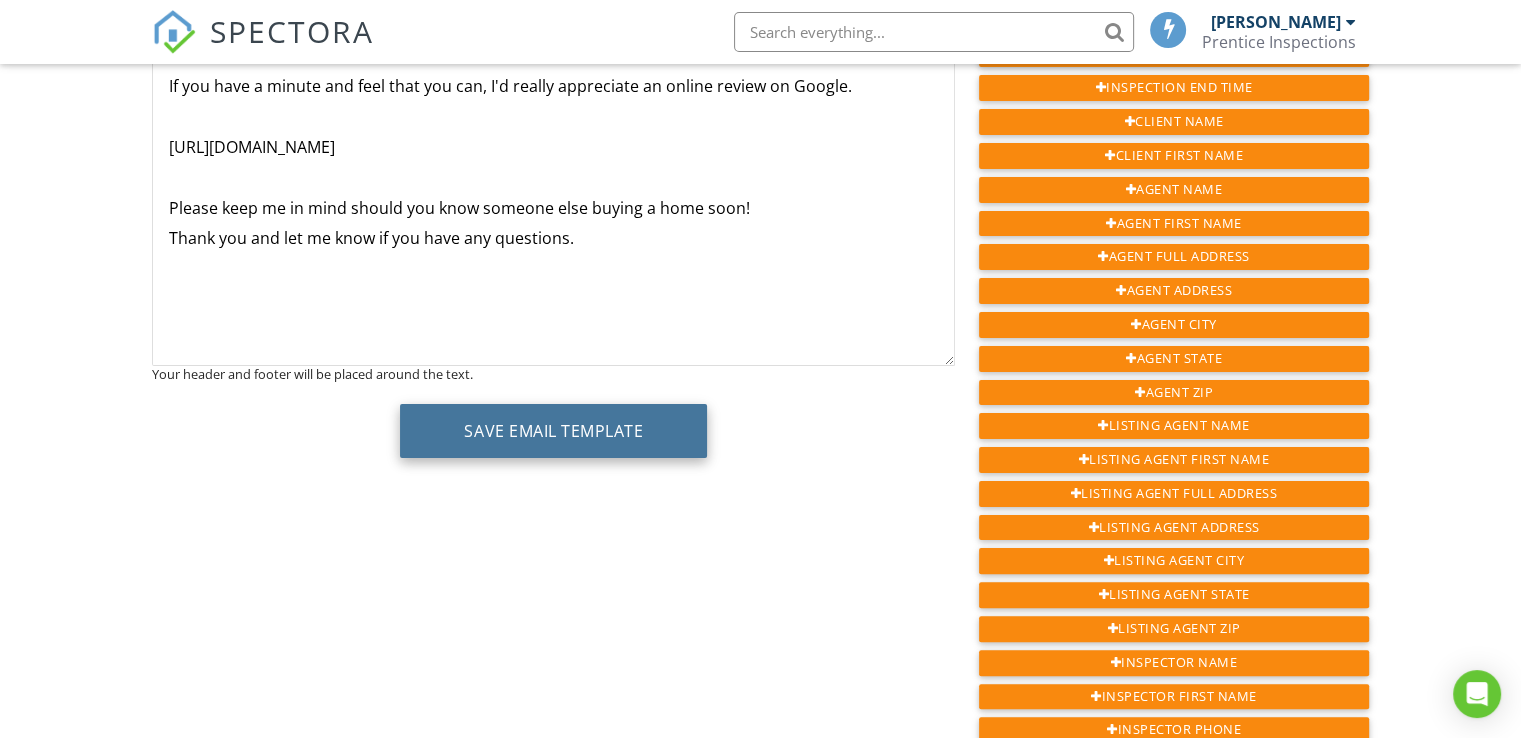 click on "Save Email Template" at bounding box center [553, 431] 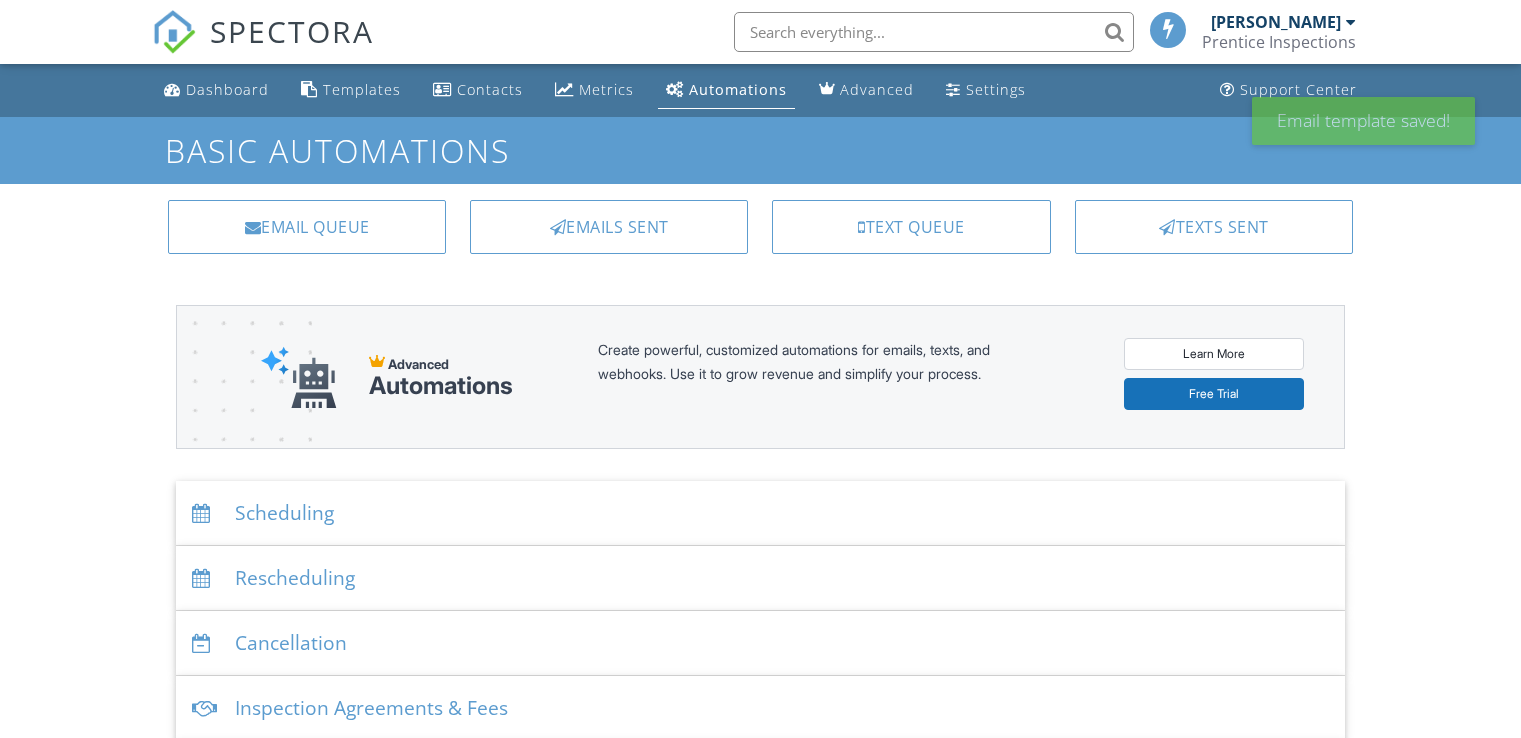scroll, scrollTop: 0, scrollLeft: 0, axis: both 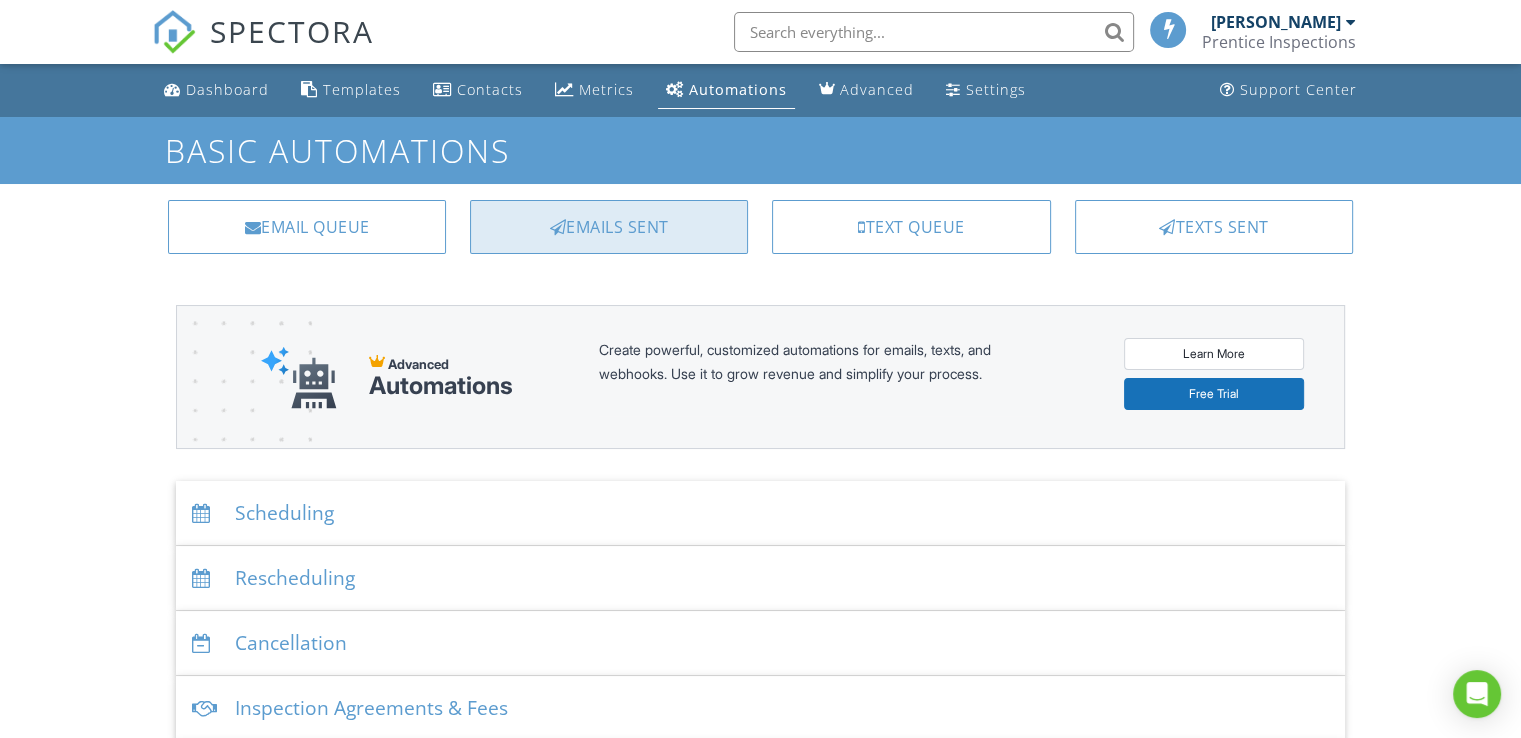 click on "Emails Sent" at bounding box center [609, 227] 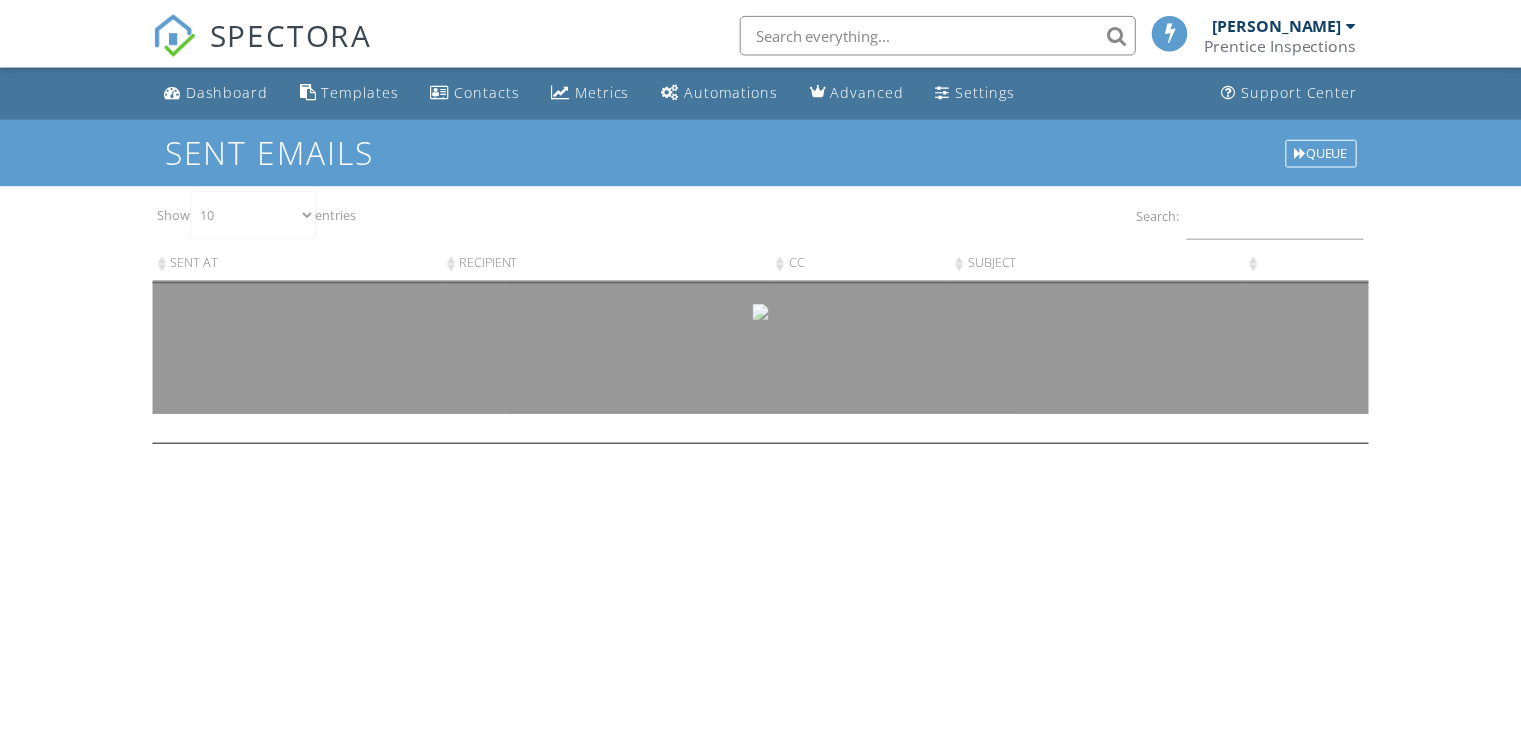 scroll, scrollTop: 0, scrollLeft: 0, axis: both 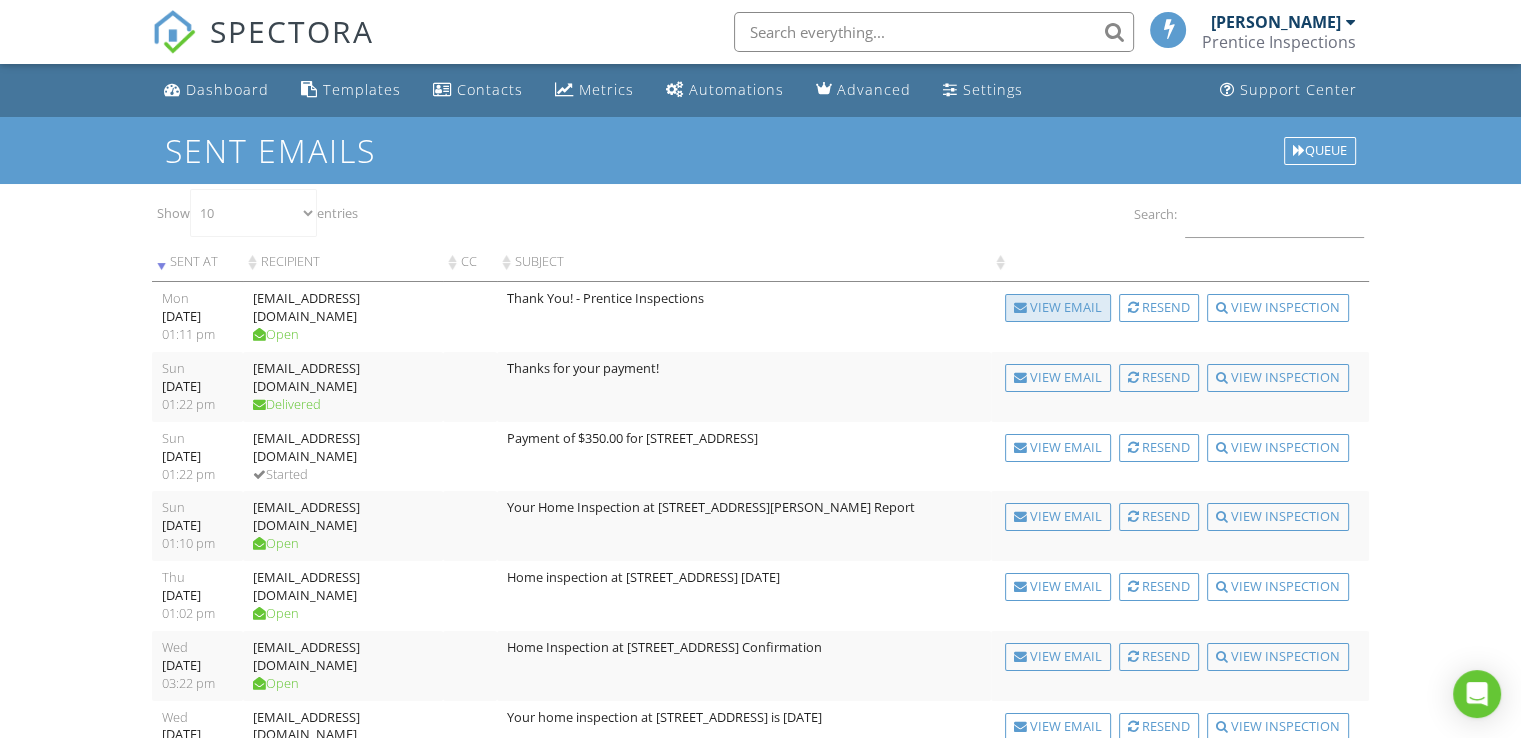 click on "View Email" at bounding box center (1058, 308) 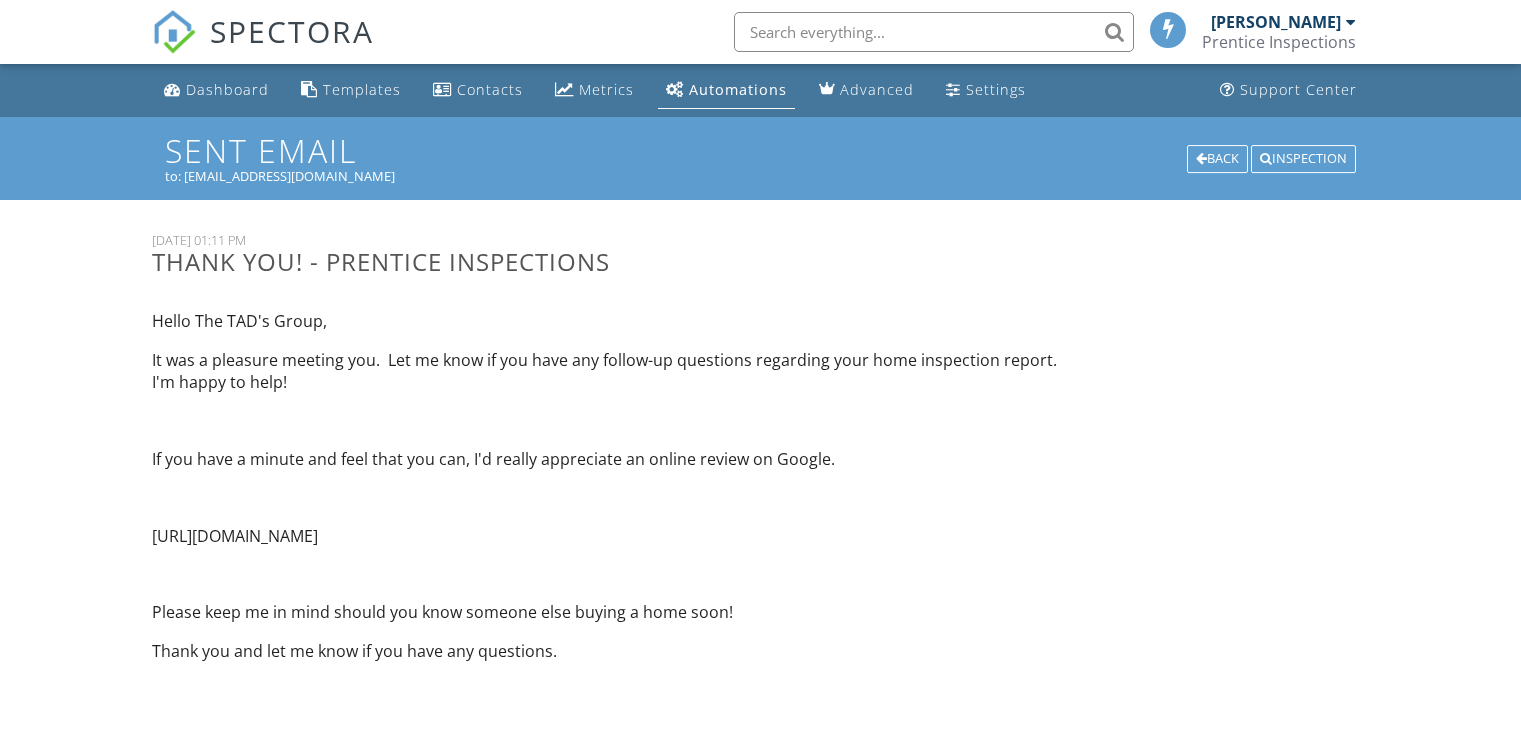 scroll, scrollTop: 0, scrollLeft: 0, axis: both 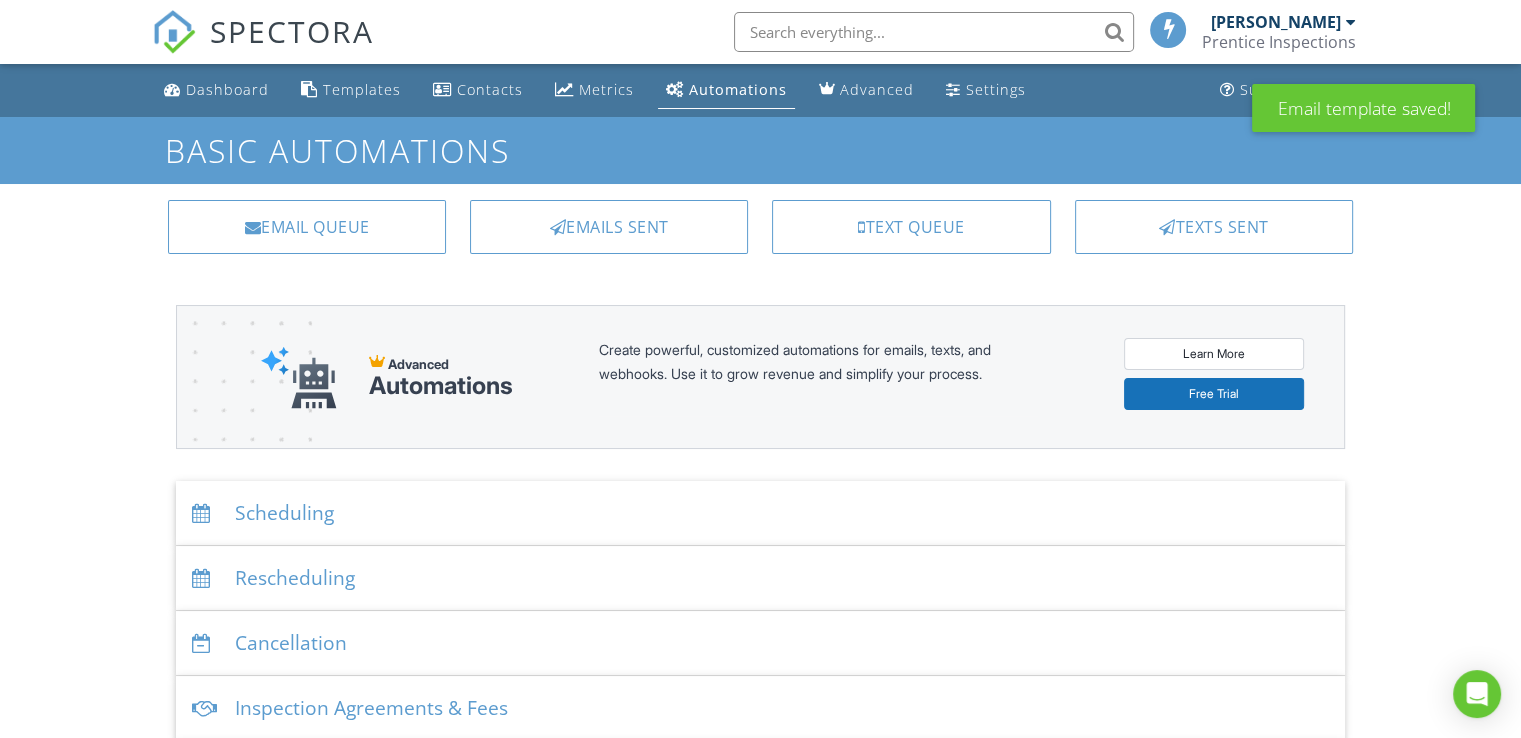 click on "Scheduling" at bounding box center (760, 513) 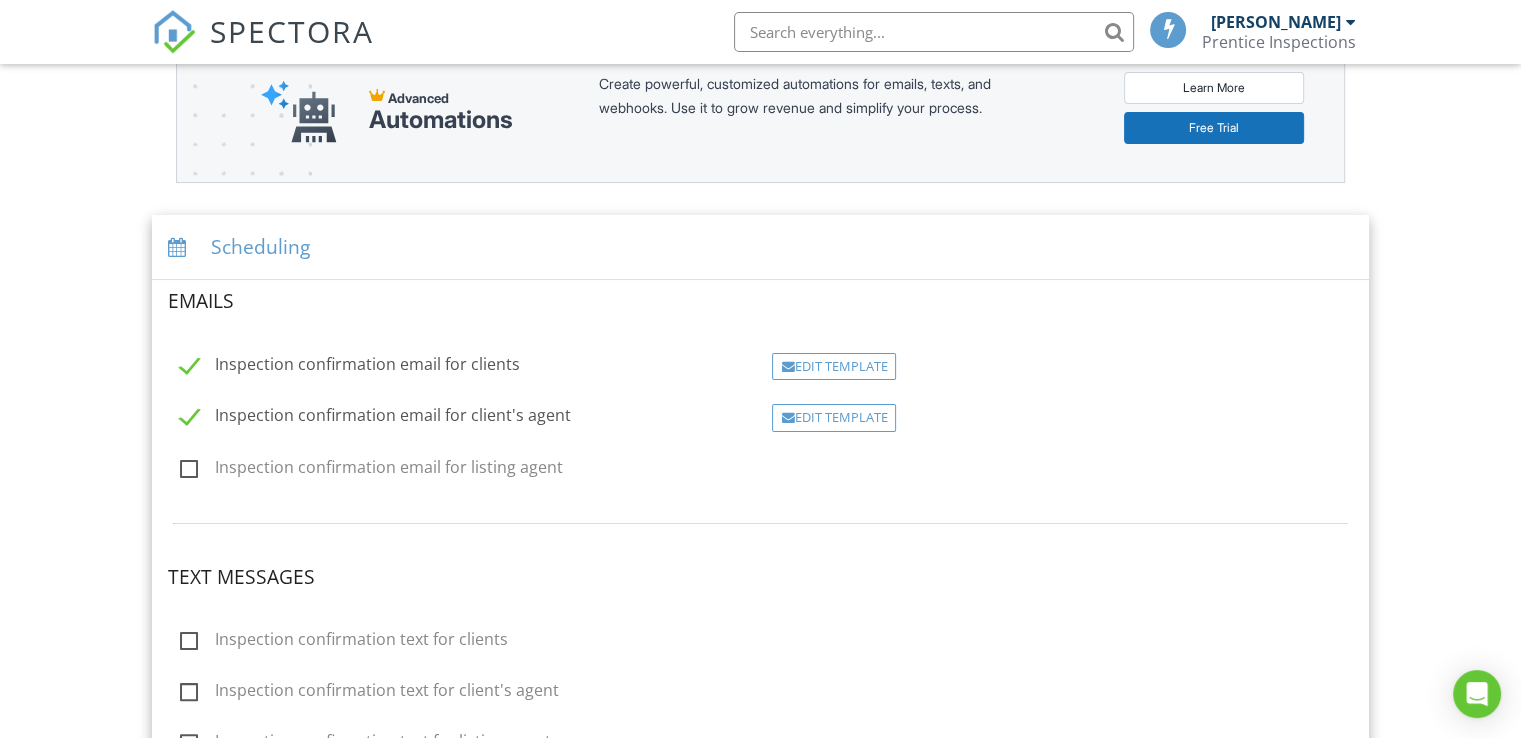 scroll, scrollTop: 0, scrollLeft: 0, axis: both 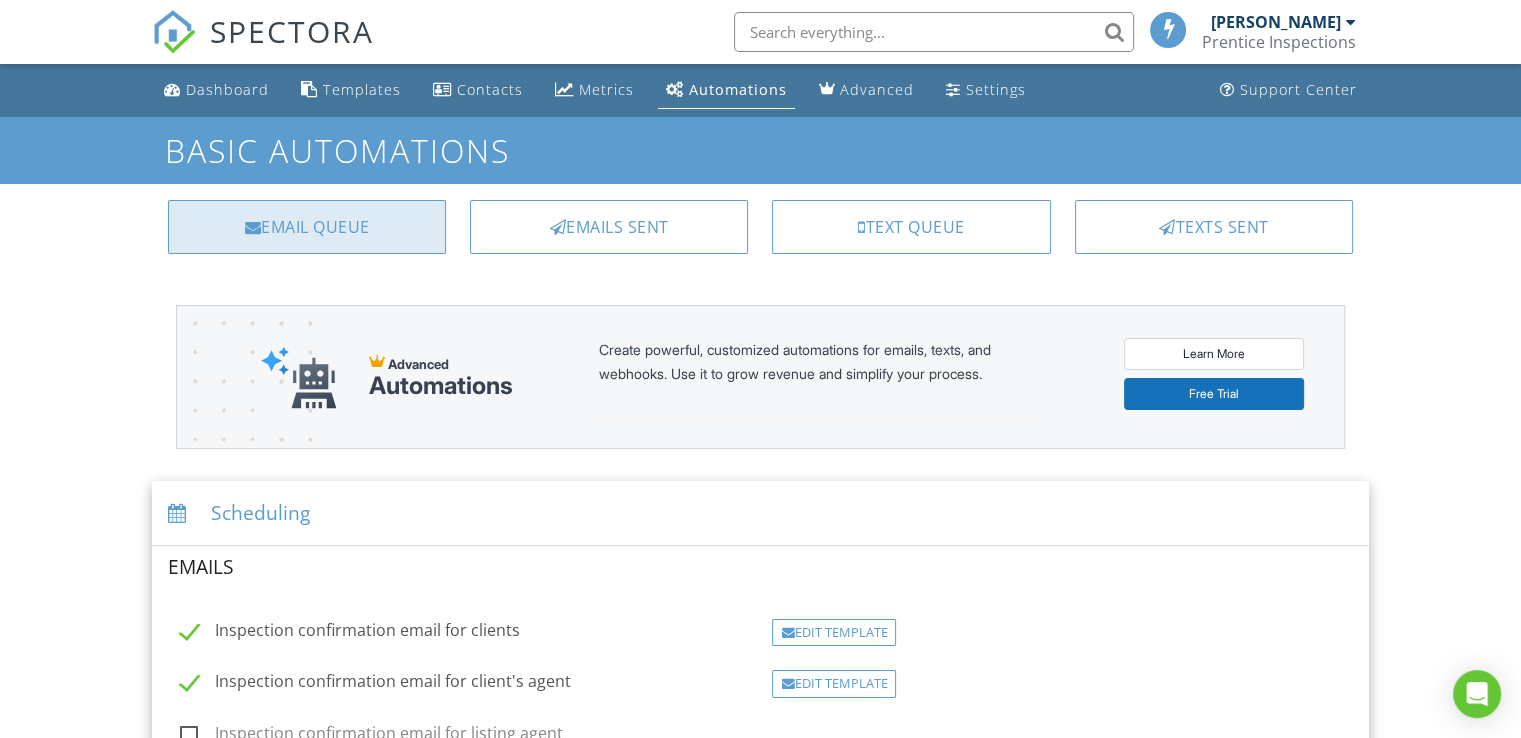 click on "Email Queue" at bounding box center [307, 227] 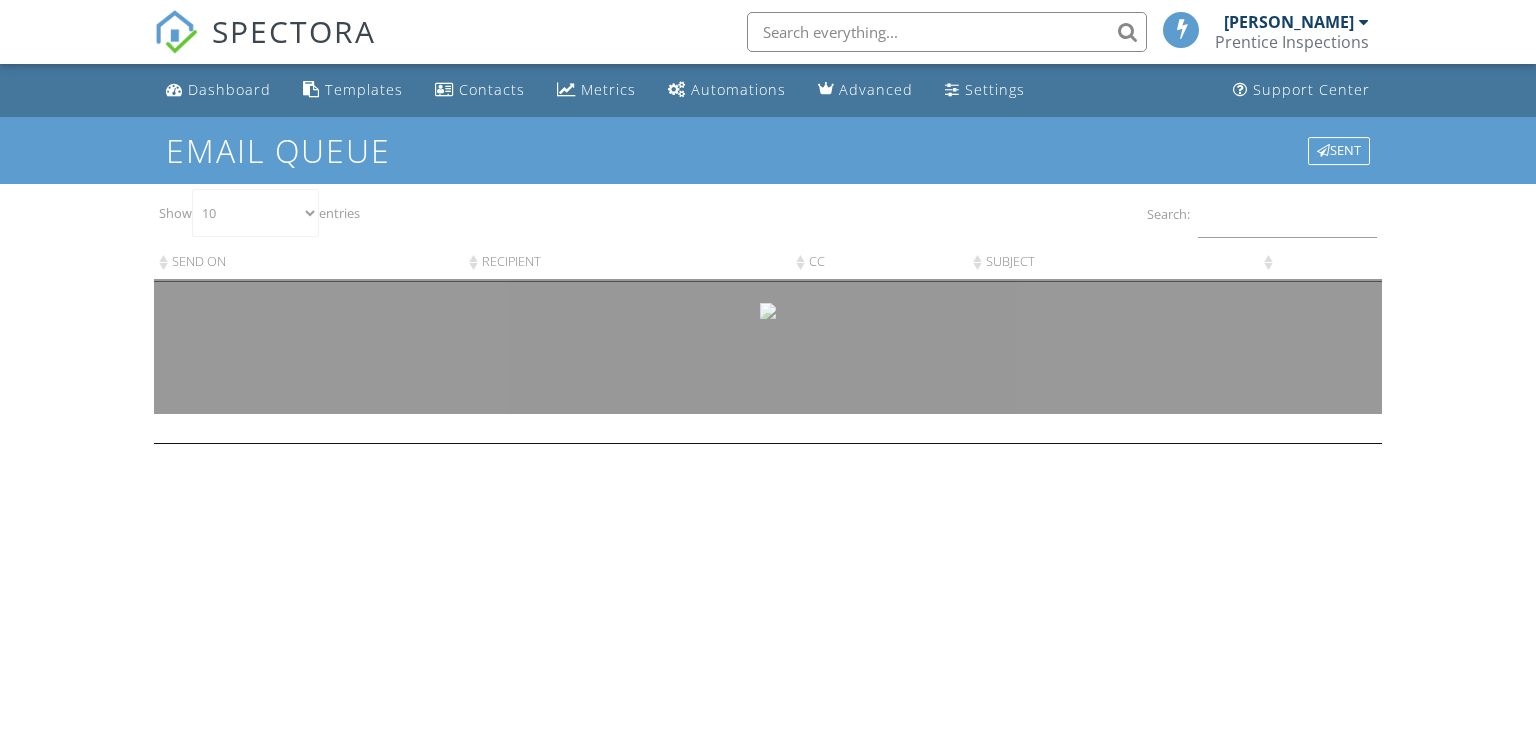 scroll, scrollTop: 0, scrollLeft: 0, axis: both 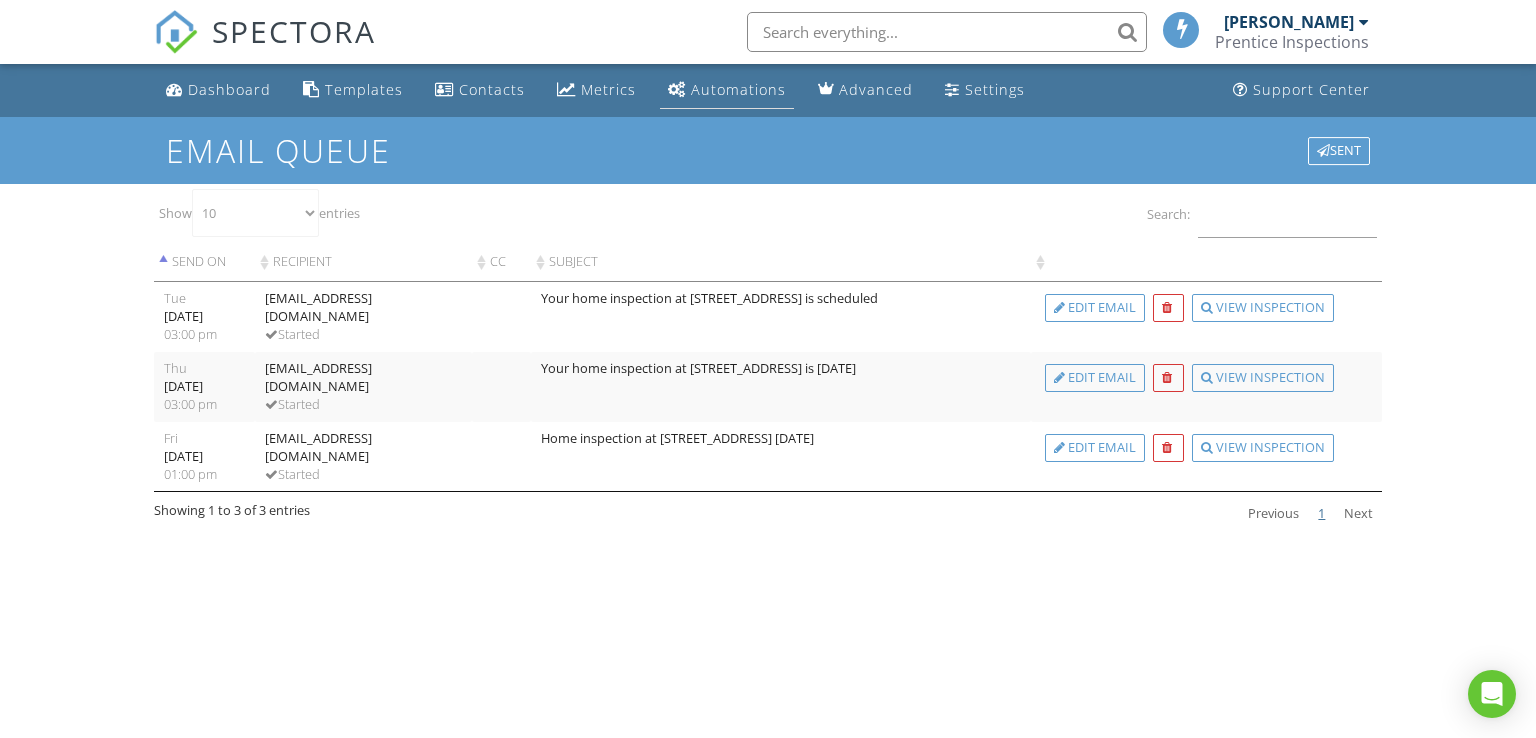 click on "Automations" at bounding box center (738, 89) 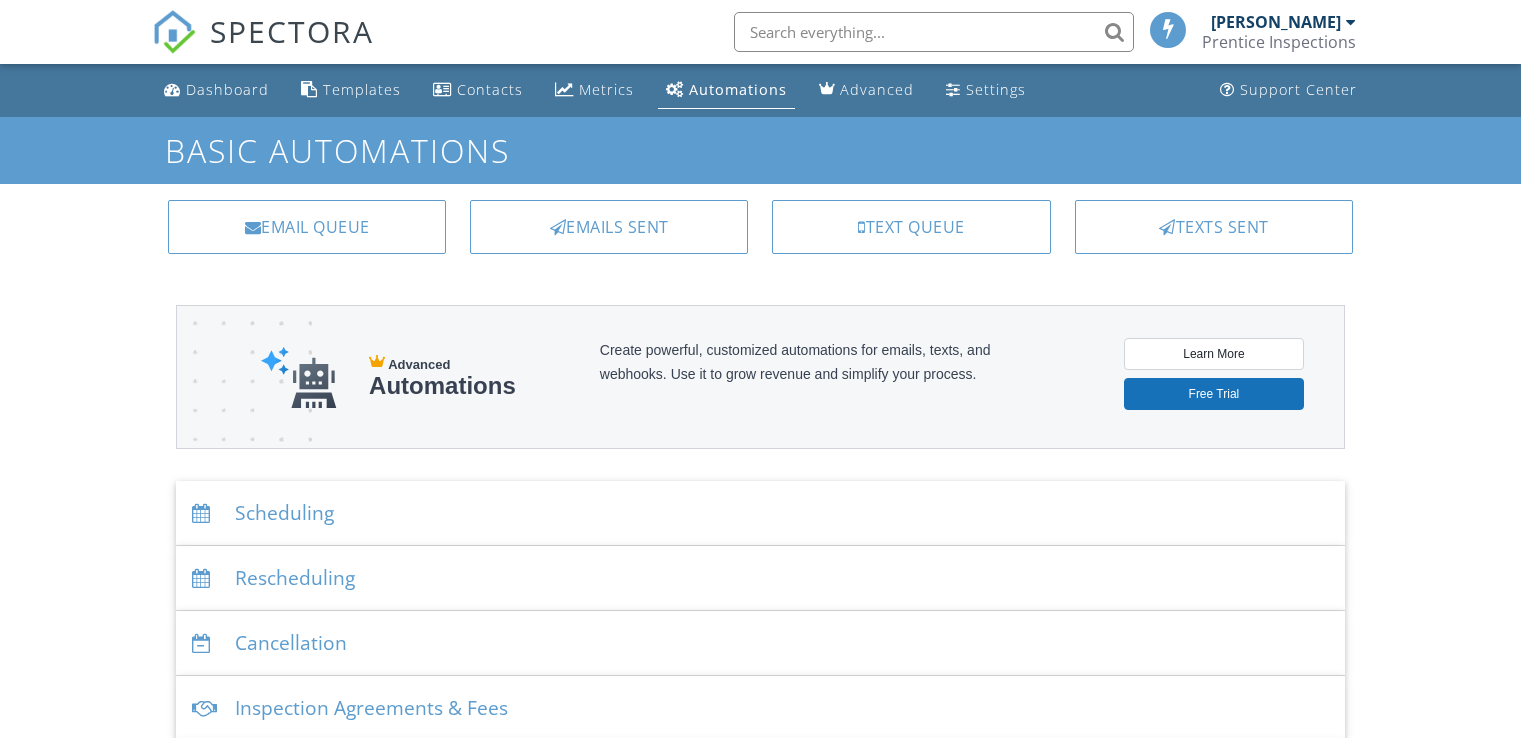 scroll, scrollTop: 0, scrollLeft: 0, axis: both 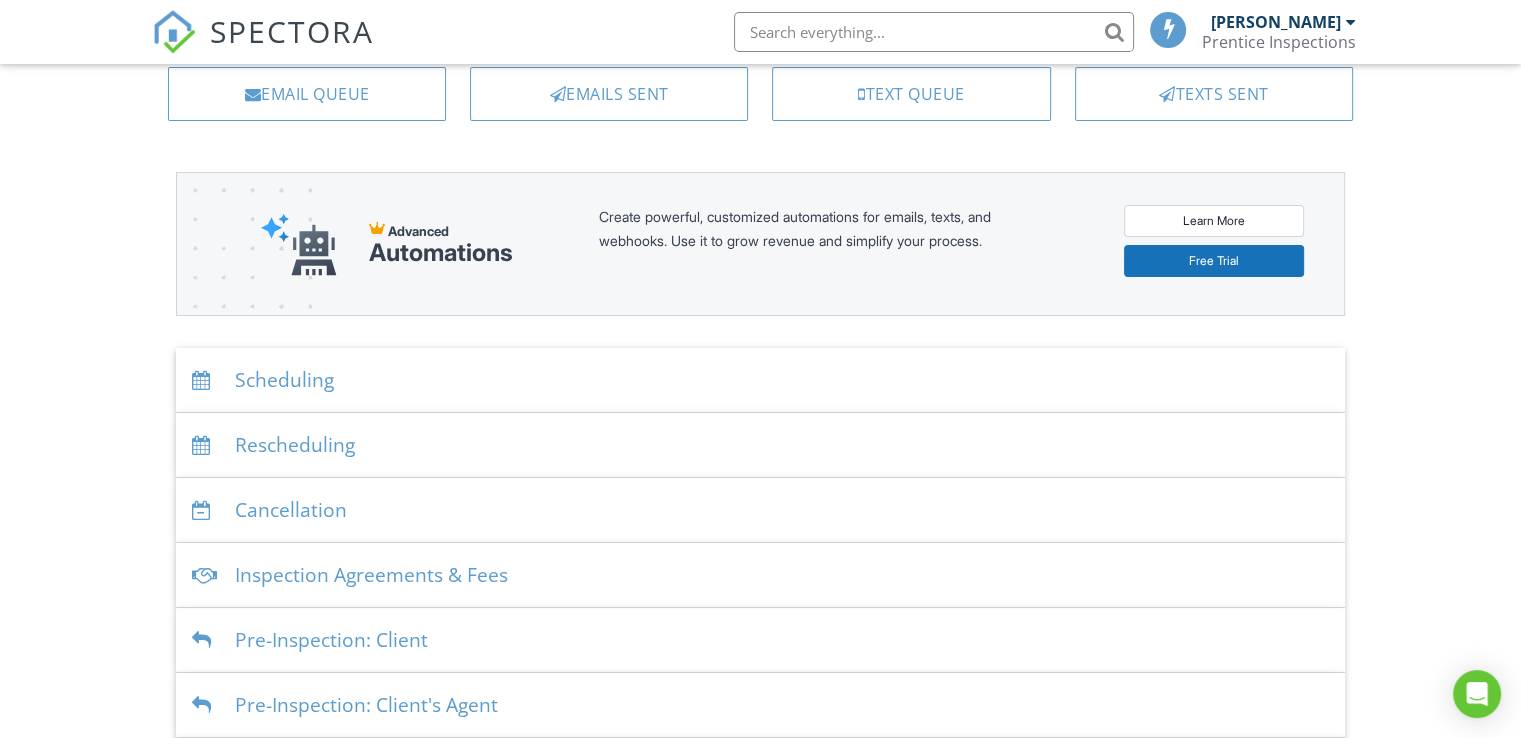click on "Scheduling" at bounding box center [760, 380] 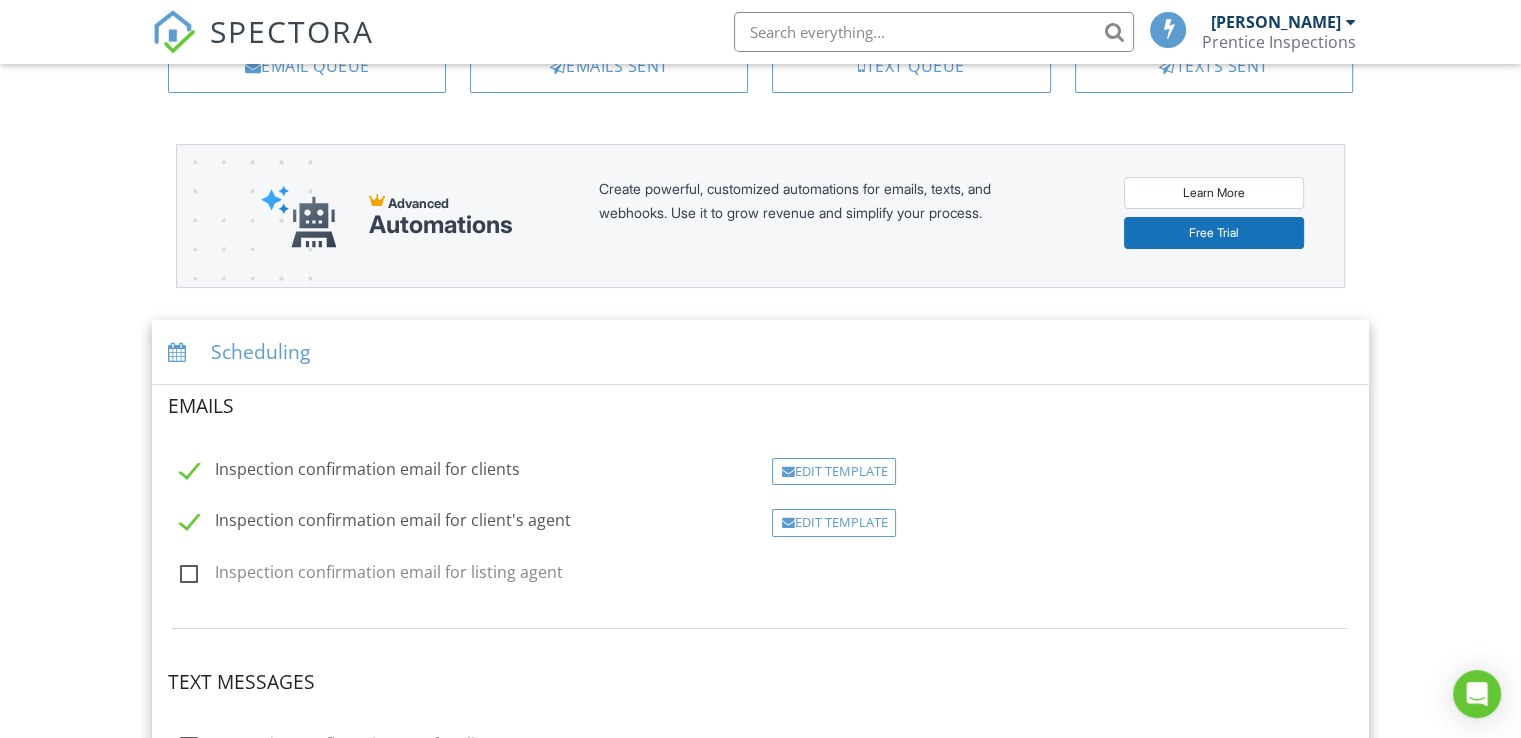 scroll, scrollTop: 133, scrollLeft: 0, axis: vertical 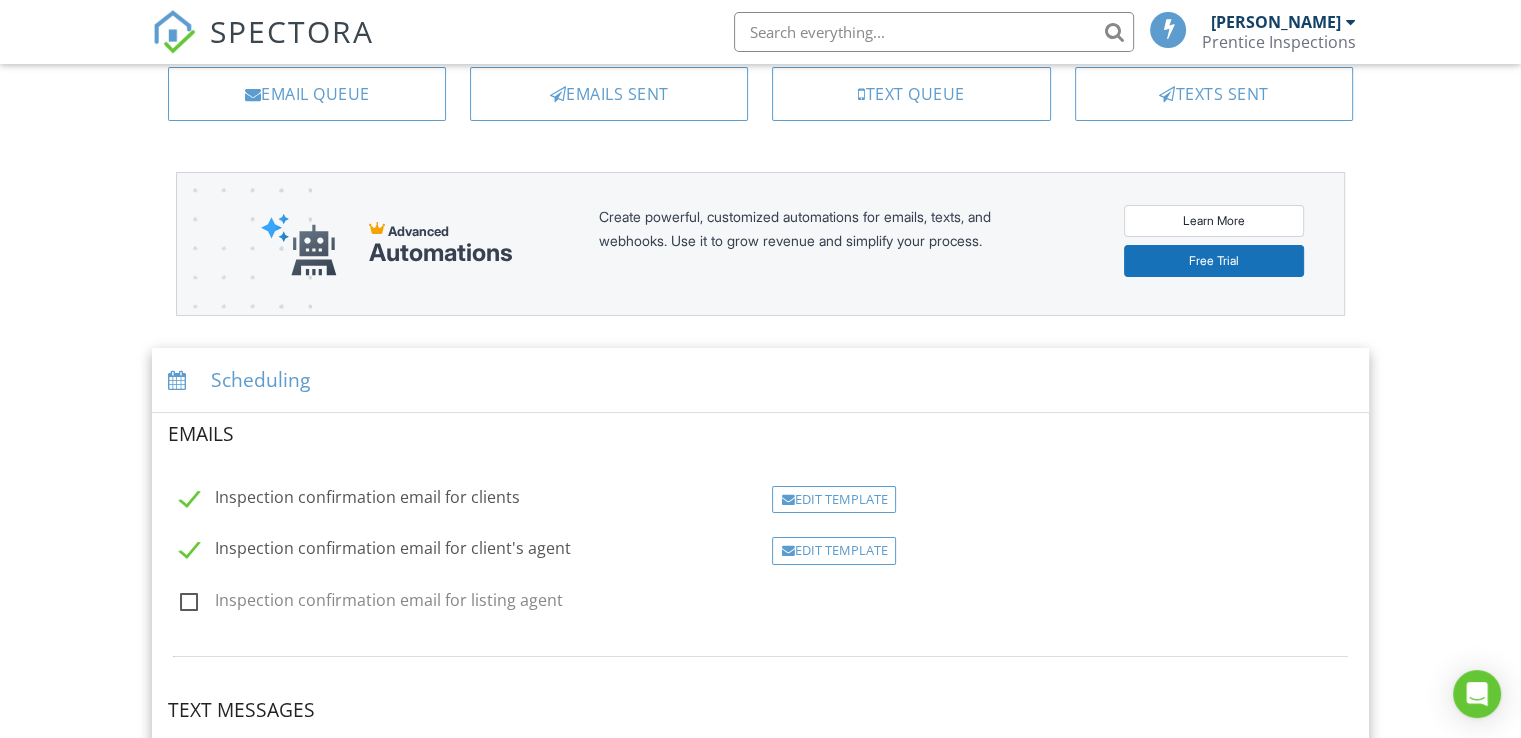 click on "Scheduling" at bounding box center (760, 380) 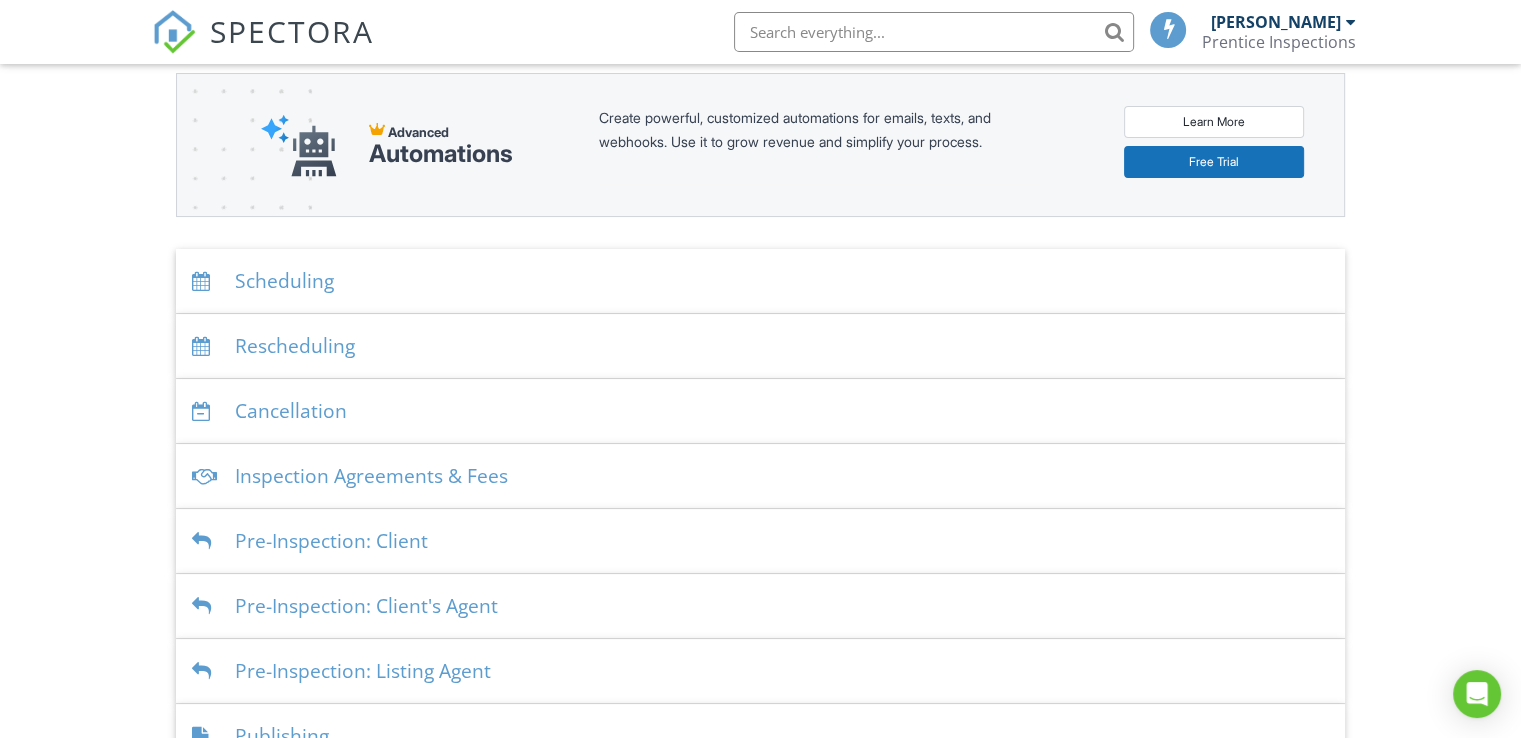 scroll, scrollTop: 266, scrollLeft: 0, axis: vertical 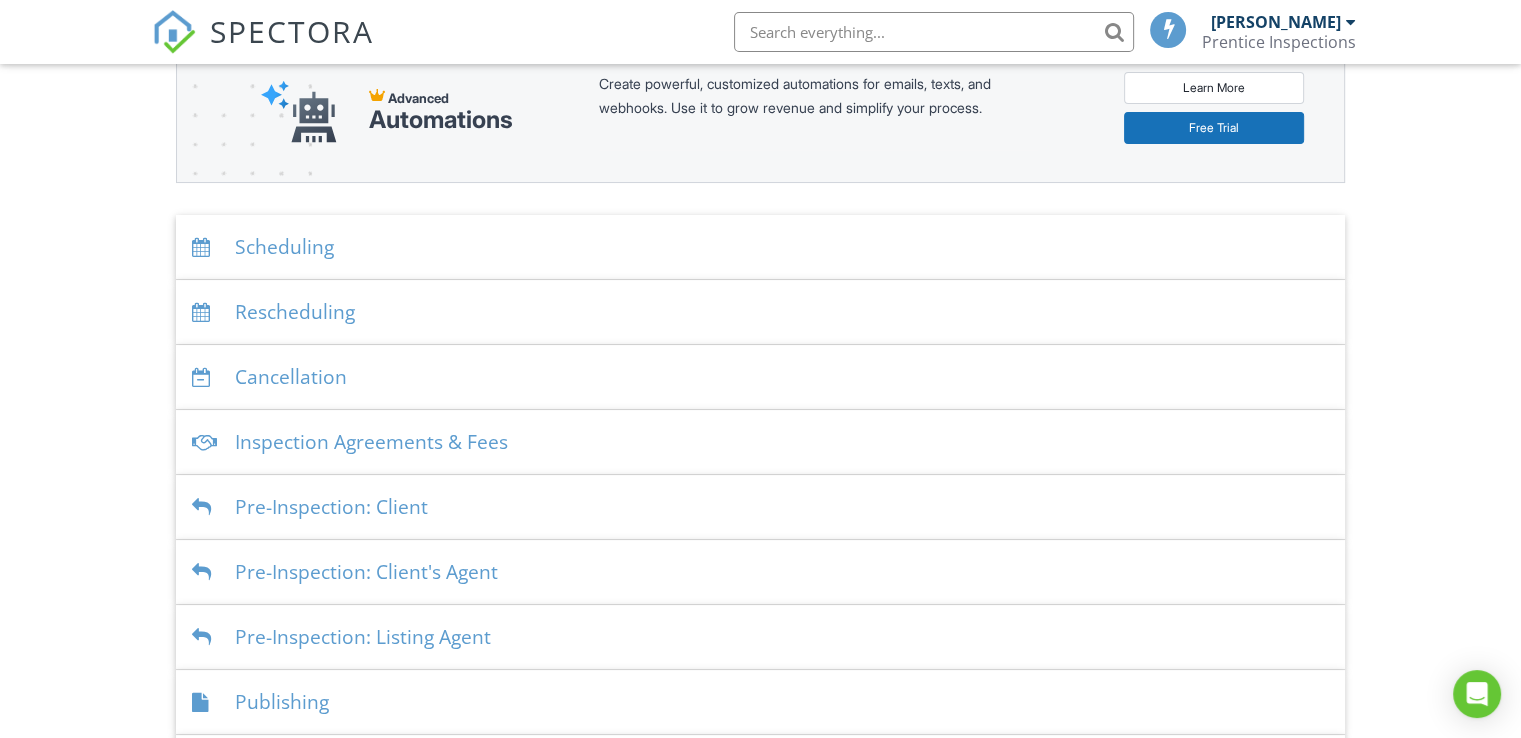 click on "Inspection Agreements & Fees" at bounding box center (760, 442) 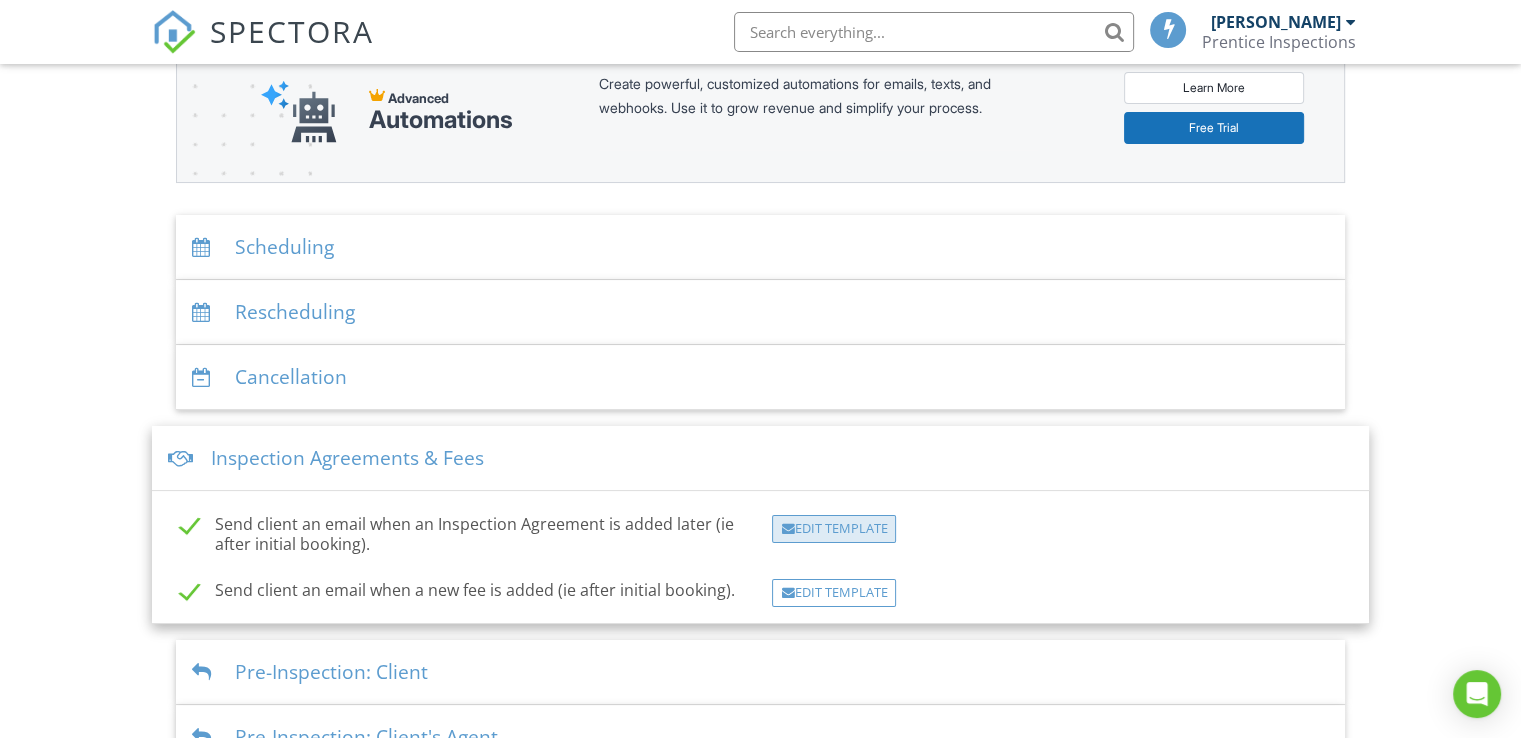click on "Edit Template" at bounding box center (834, 529) 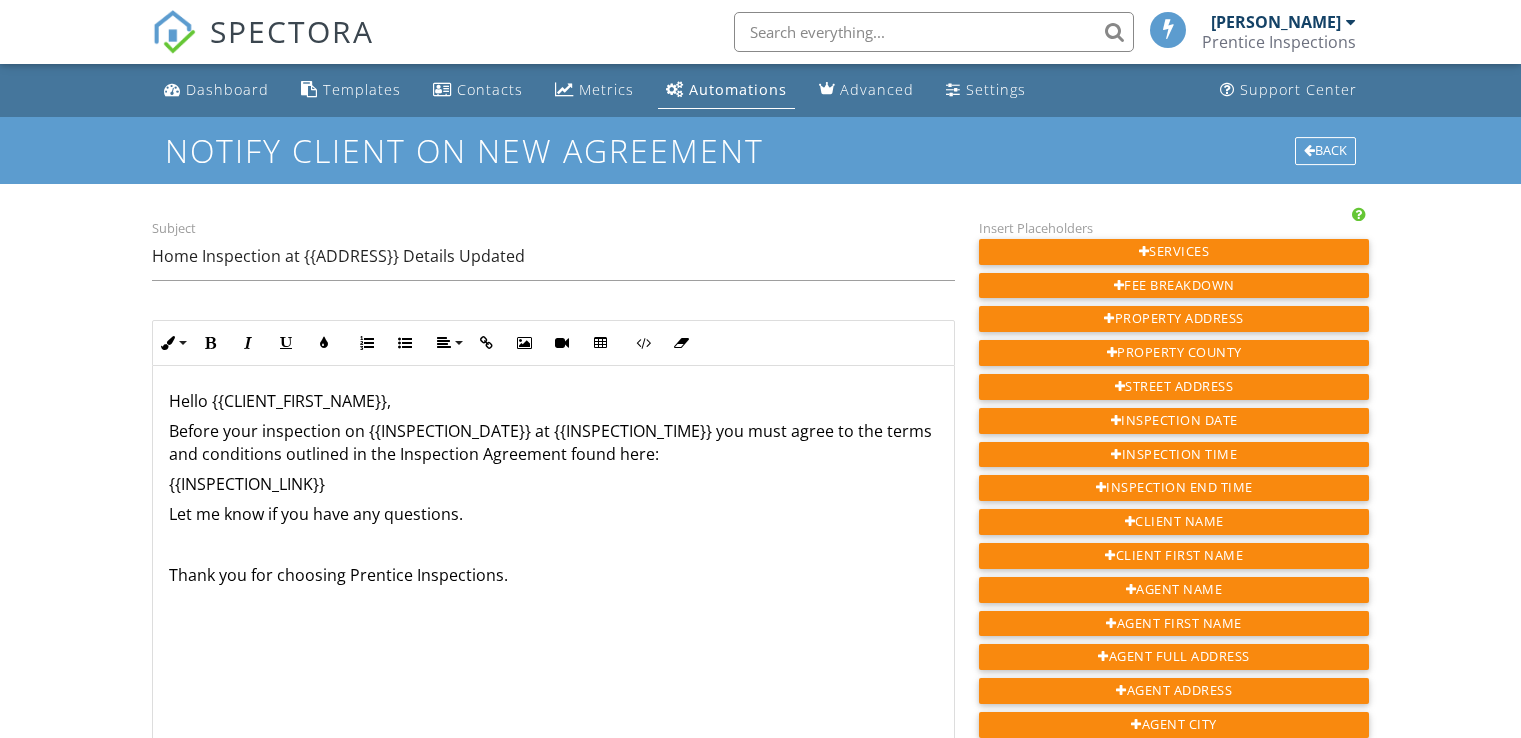 scroll, scrollTop: 0, scrollLeft: 0, axis: both 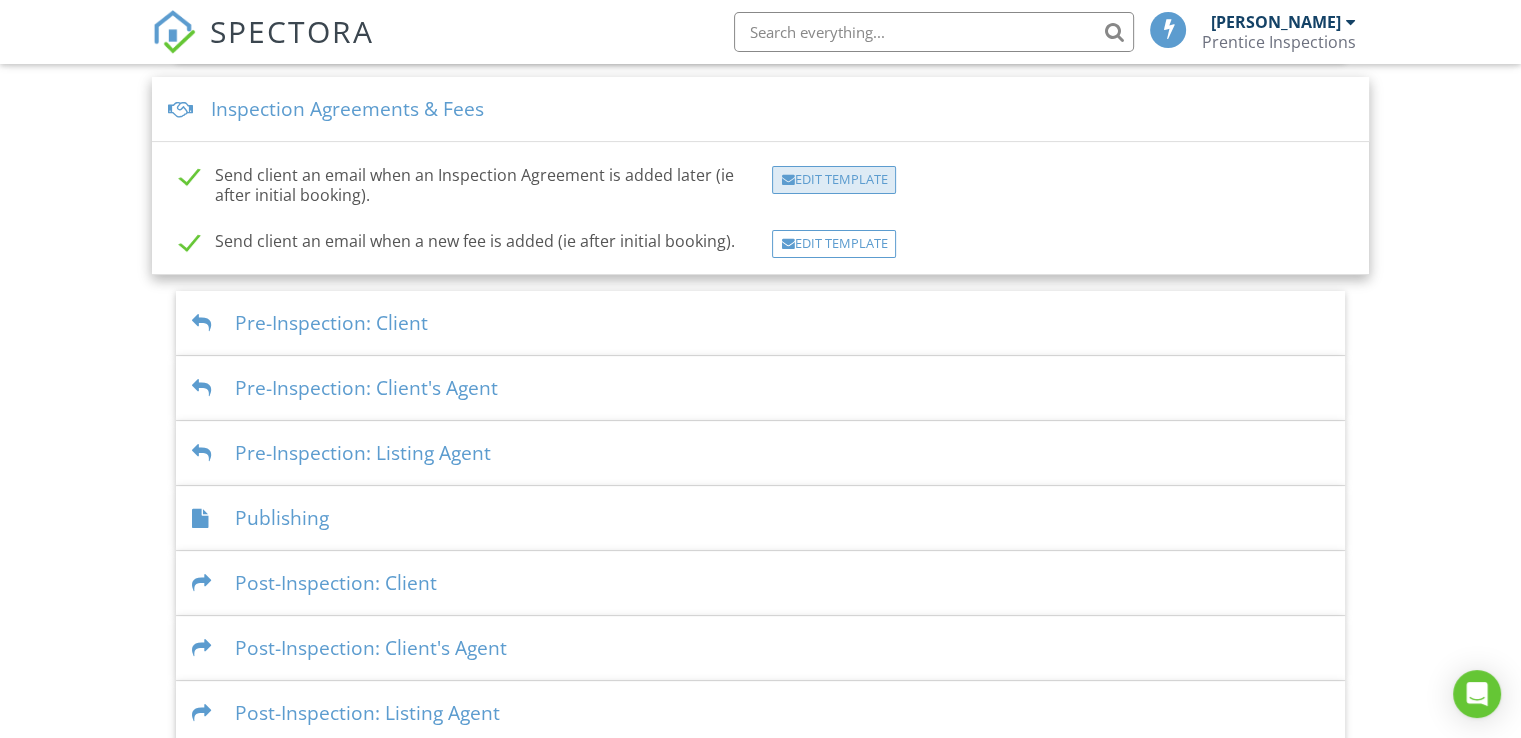 click on "Edit Template" at bounding box center [834, 180] 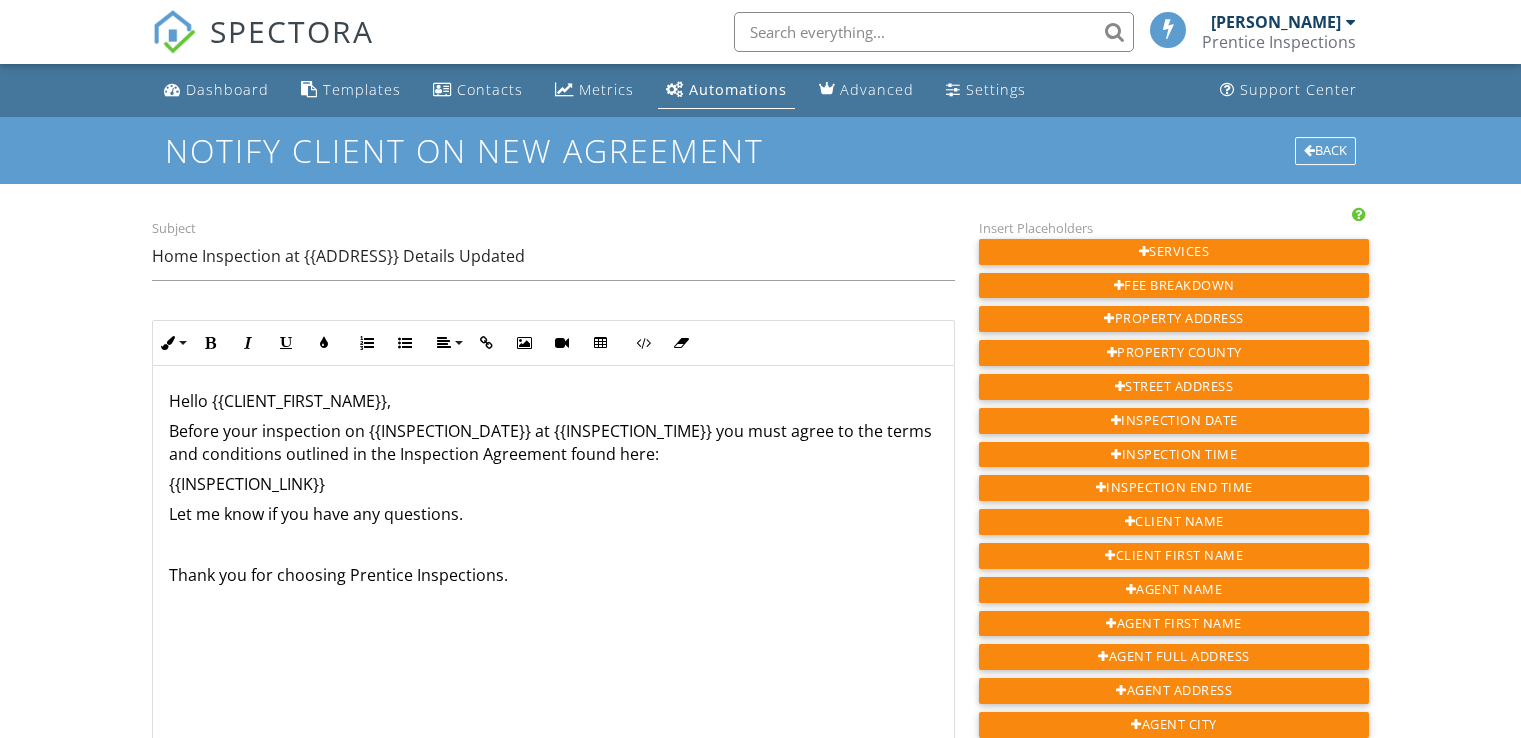 scroll, scrollTop: 0, scrollLeft: 0, axis: both 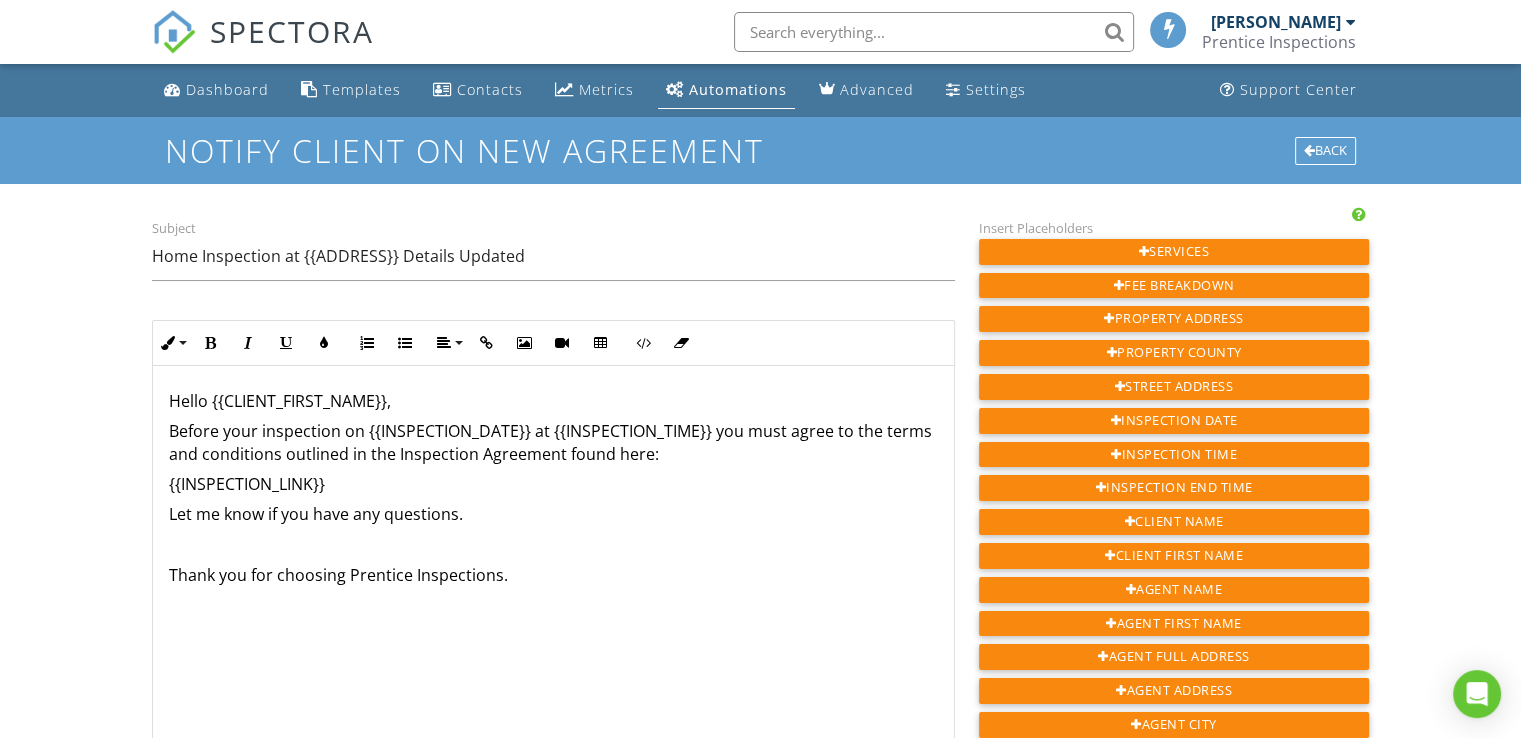 click on "Before your inspection on {{INSPECTION_DATE}} at {{INSPECTION_TIME}} you must agree to the terms and conditions outlined in the Inspection Agreement found here:" at bounding box center (553, 442) 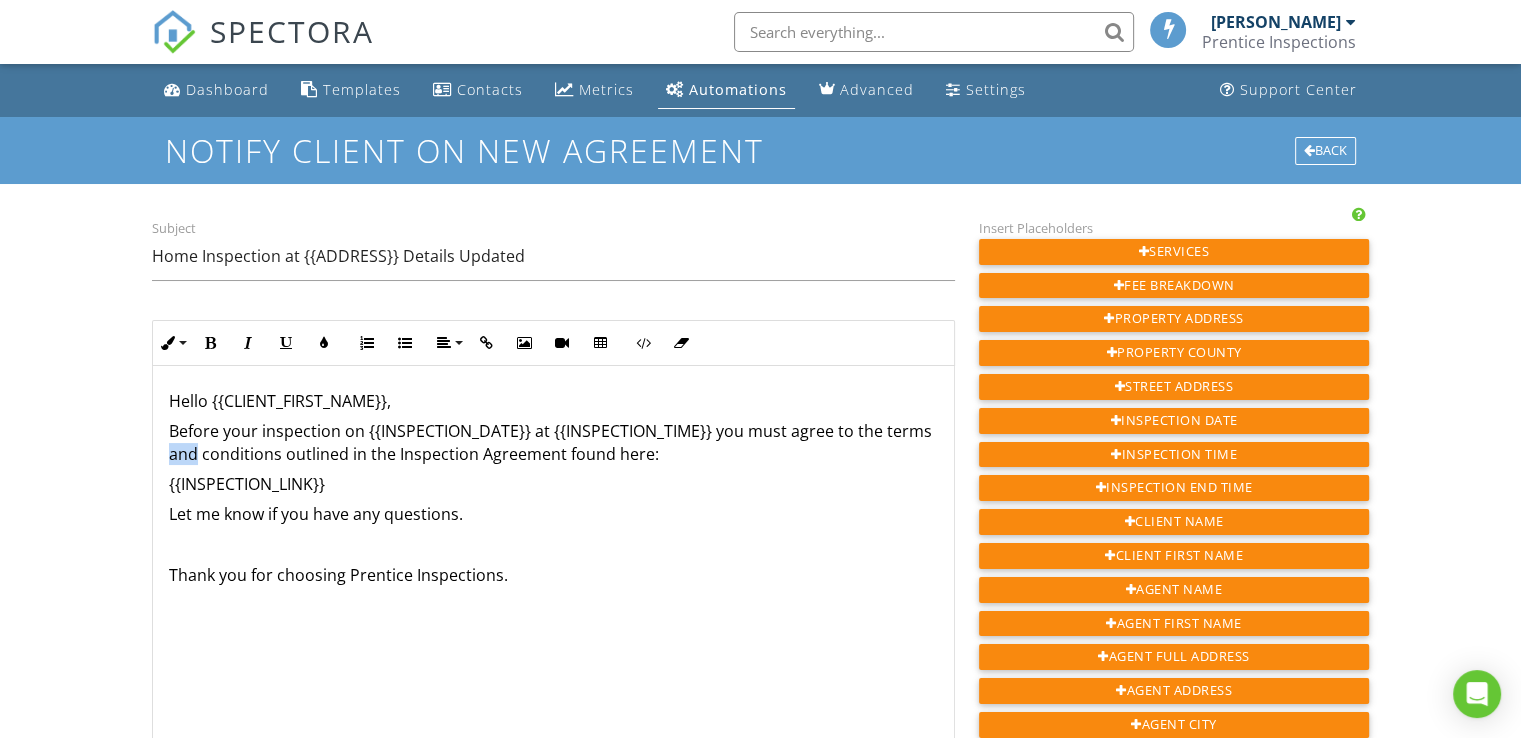 drag, startPoint x: 247, startPoint y: 451, endPoint x: 217, endPoint y: 449, distance: 30.066593 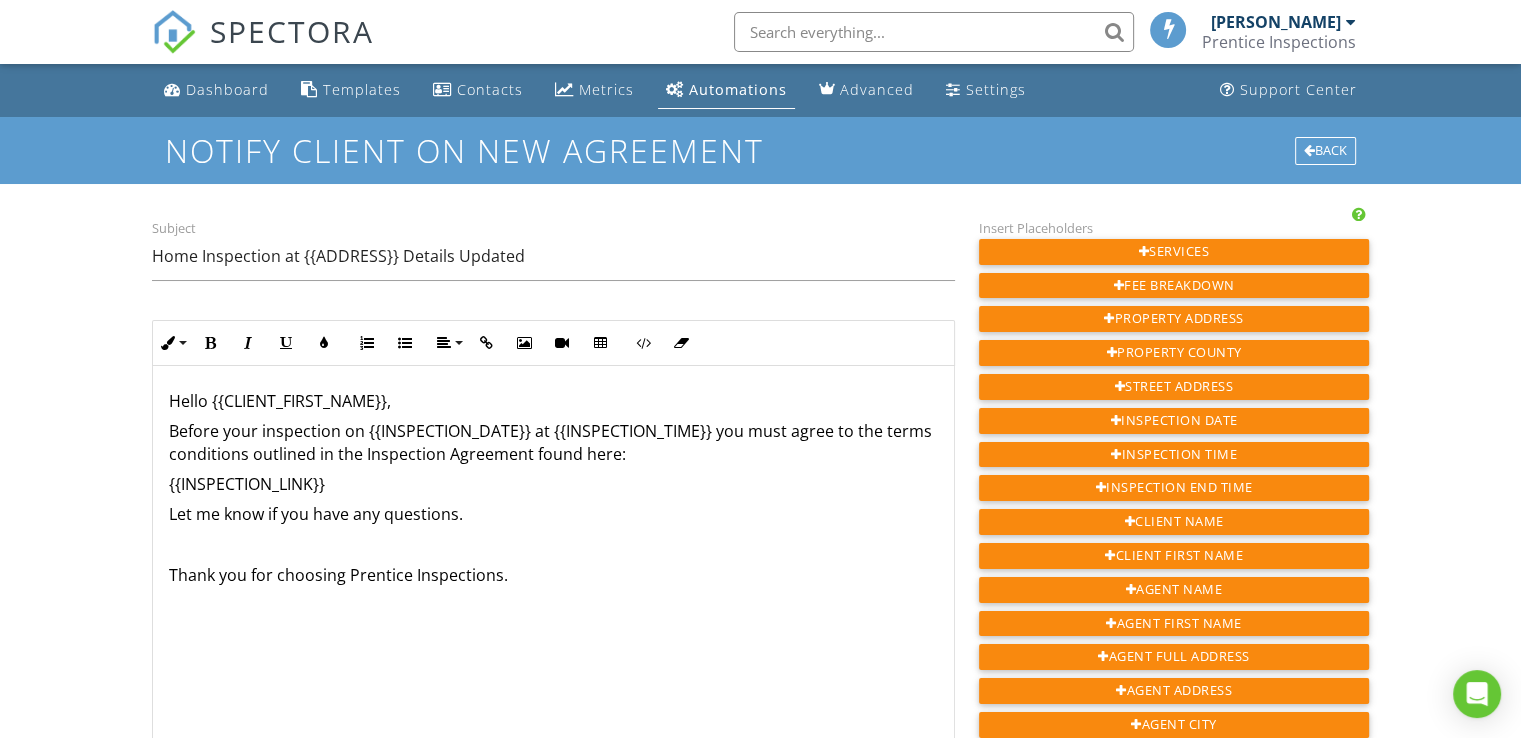 type 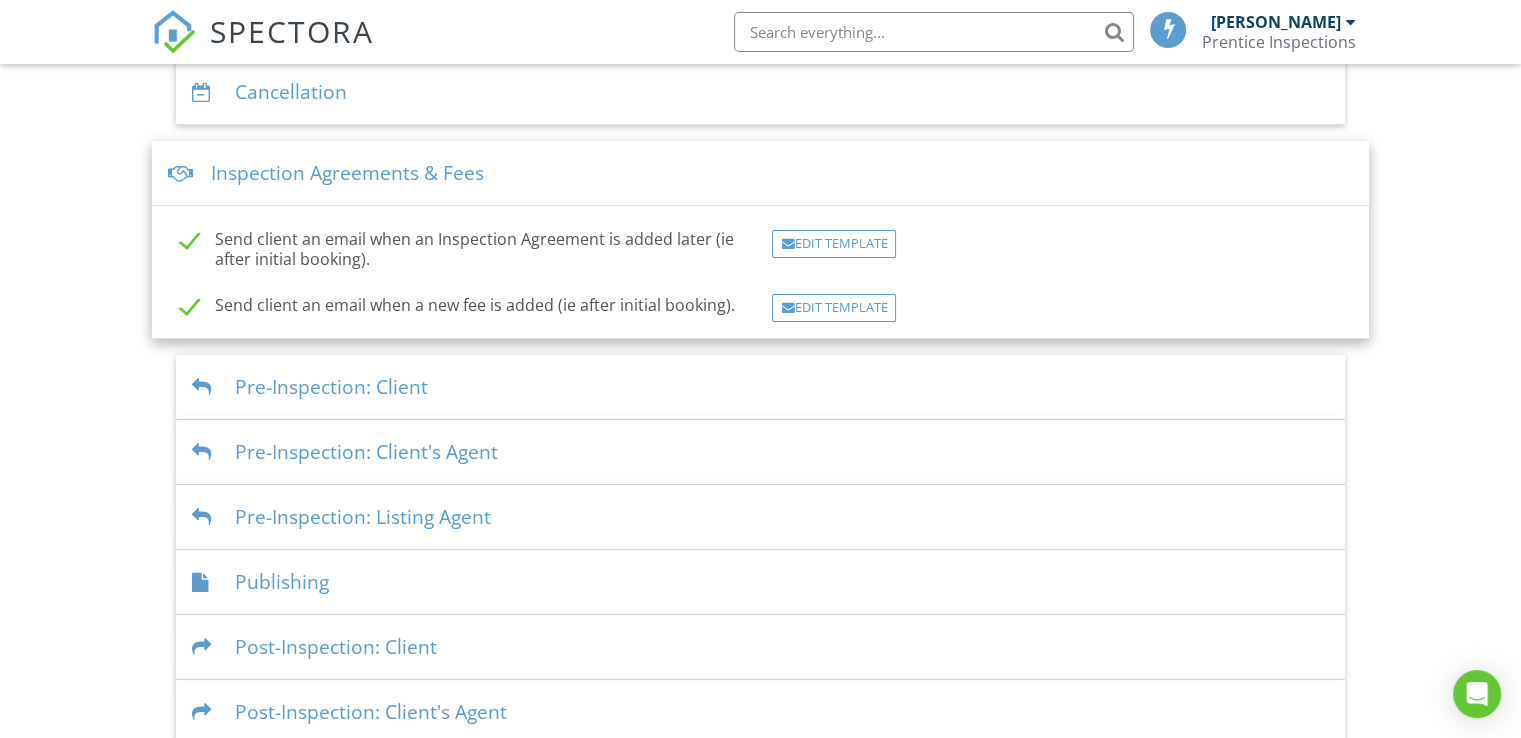 scroll, scrollTop: 615, scrollLeft: 0, axis: vertical 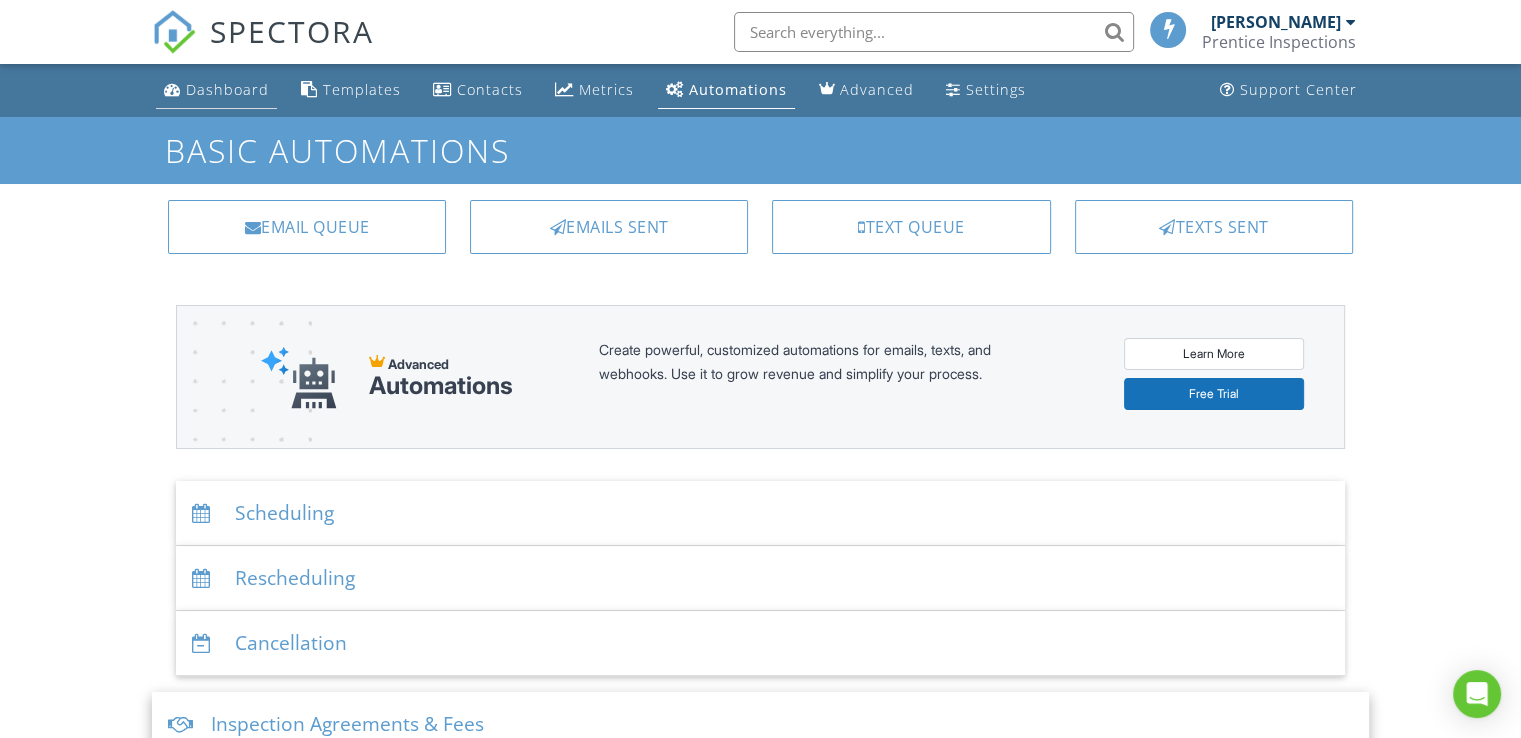 click on "Dashboard" at bounding box center (227, 89) 